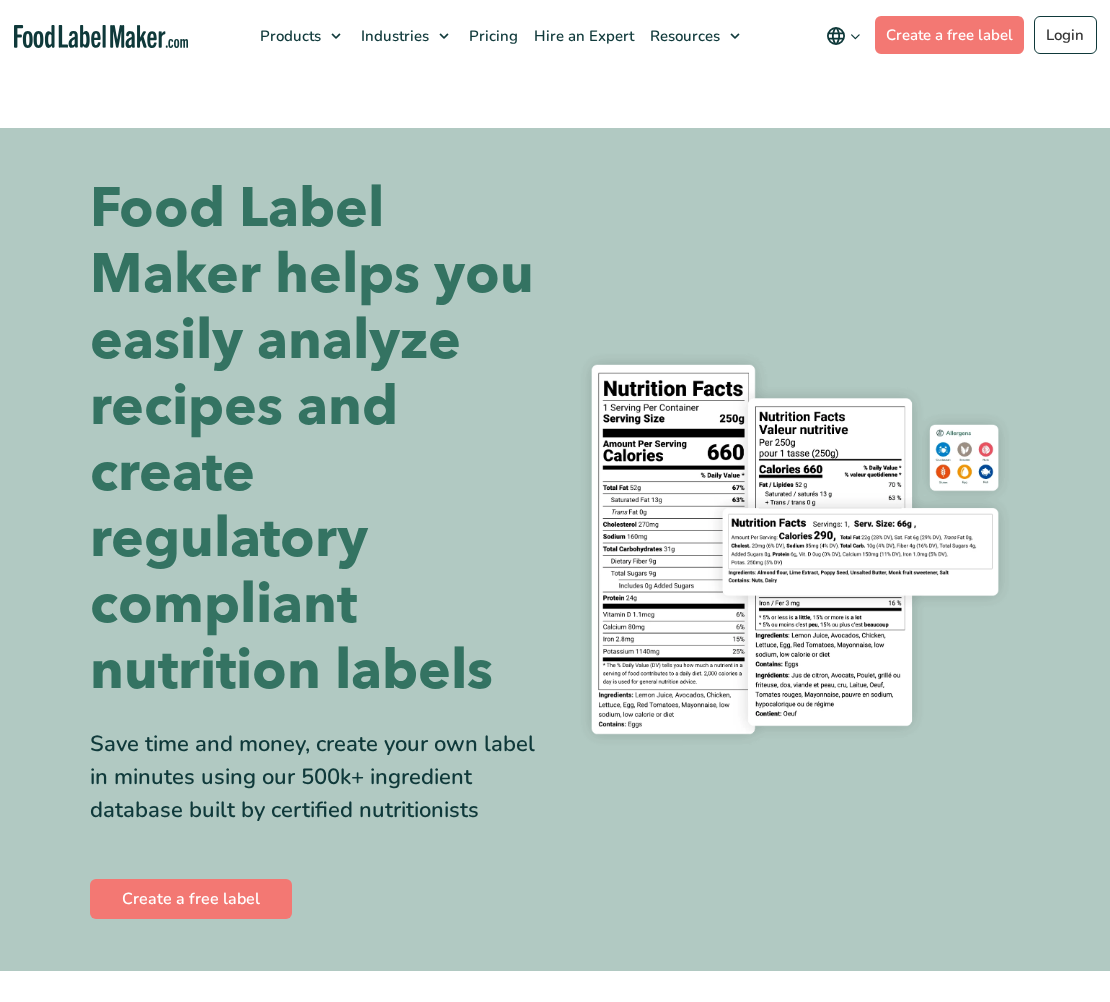 scroll, scrollTop: 0, scrollLeft: 0, axis: both 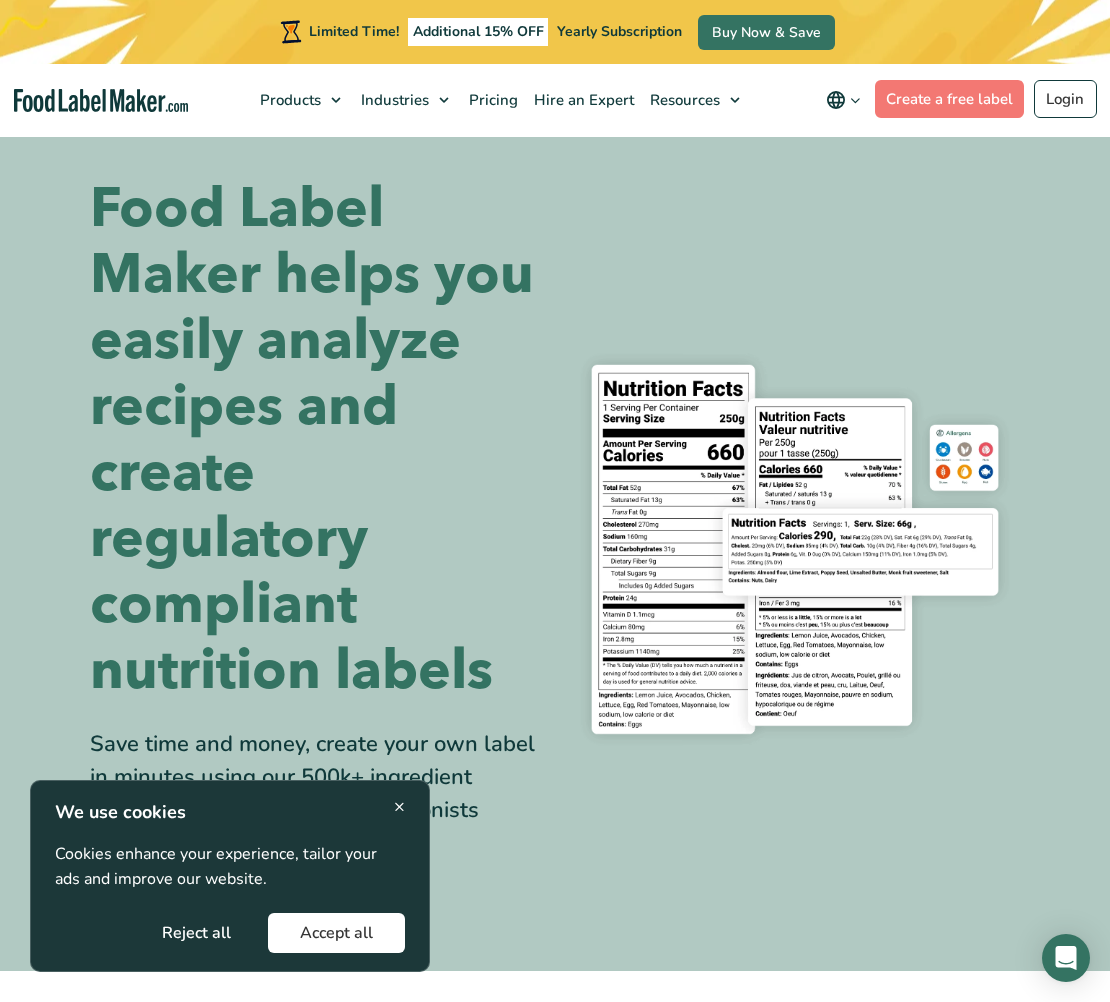 click on "Accept all" at bounding box center [336, 933] 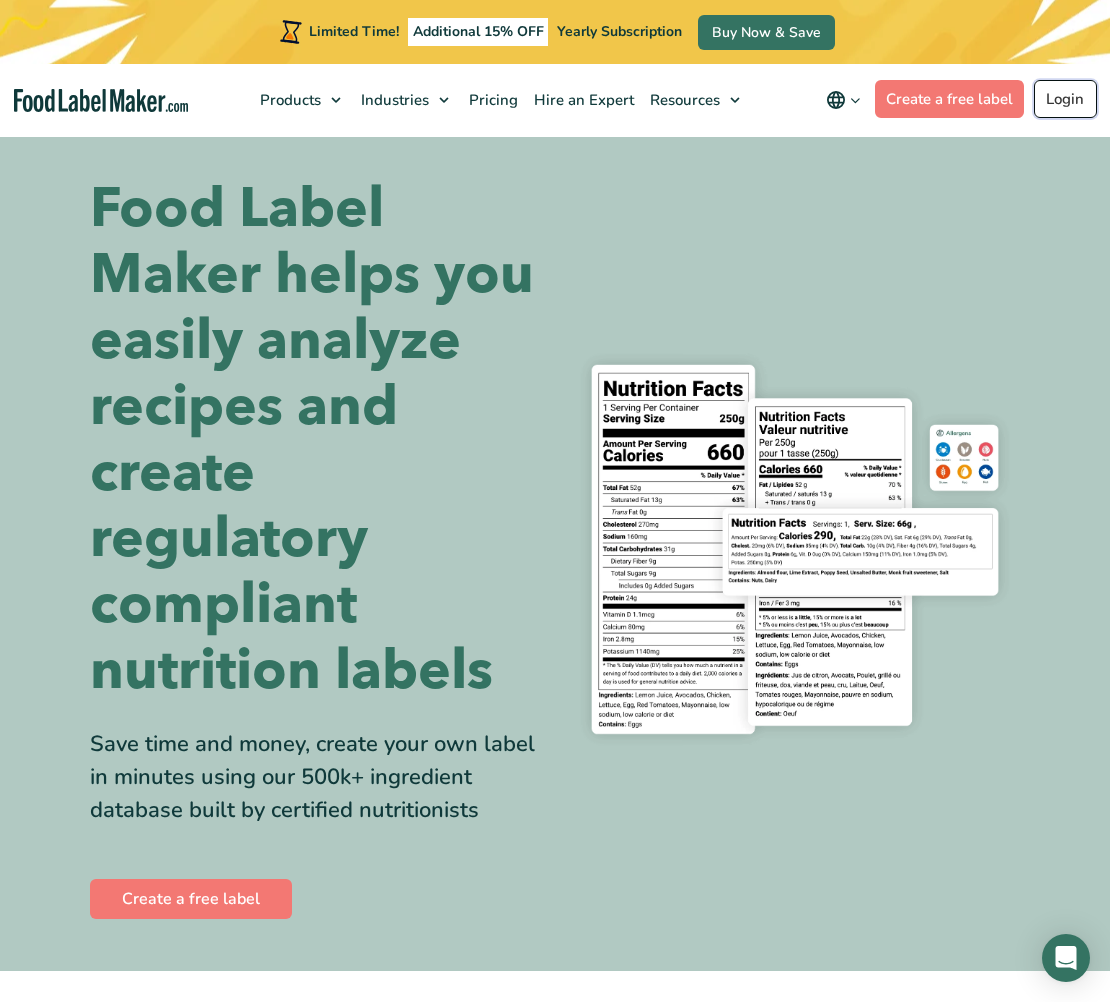 click on "Login" at bounding box center (1065, 99) 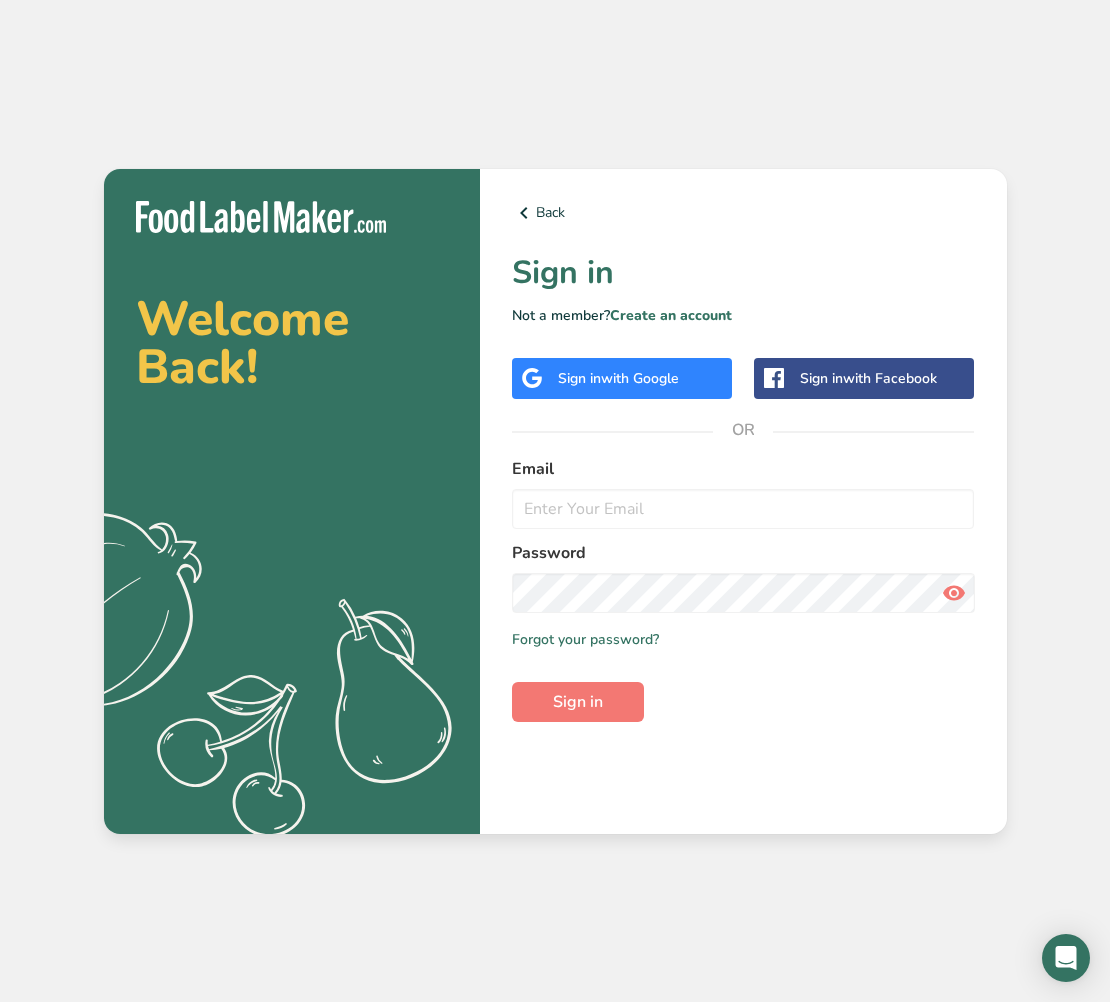 scroll, scrollTop: 0, scrollLeft: 0, axis: both 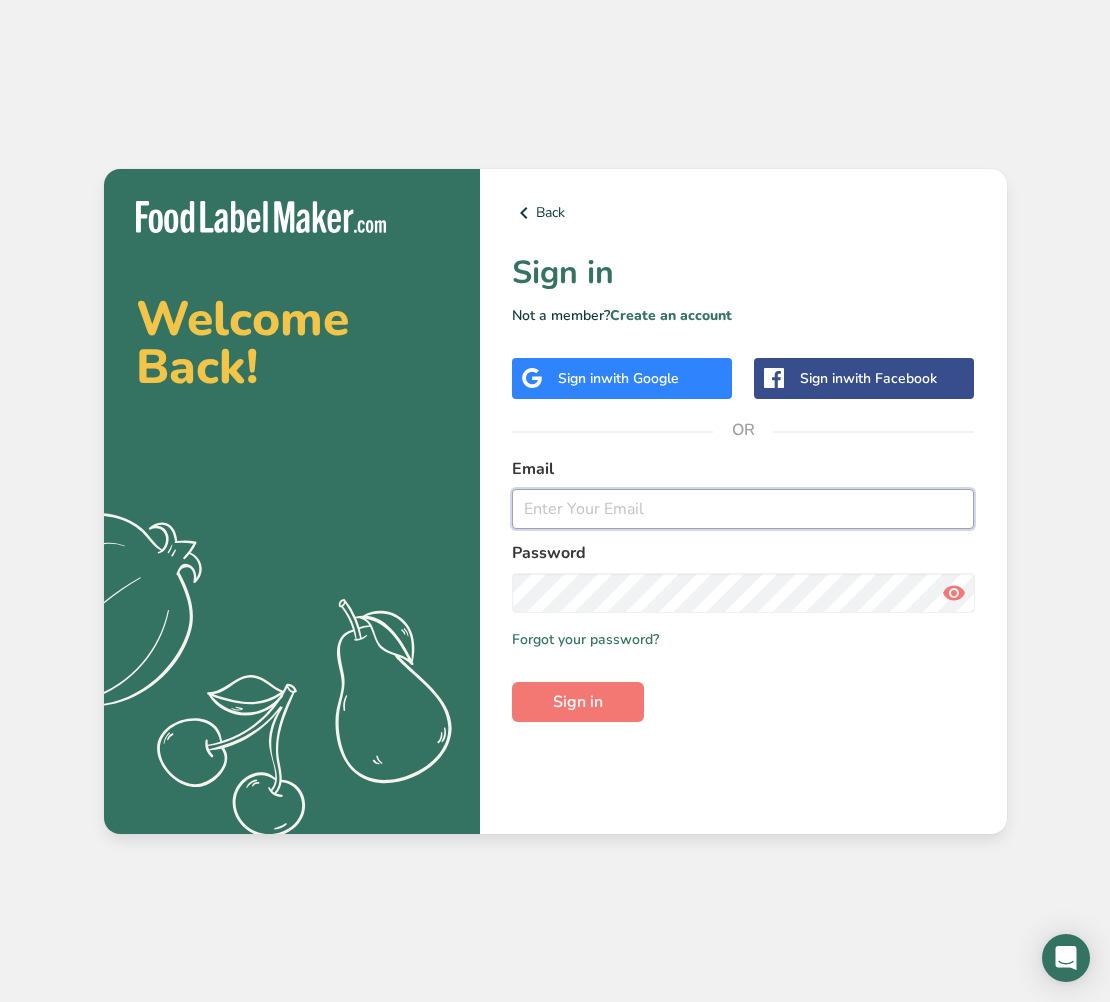 click at bounding box center (743, 509) 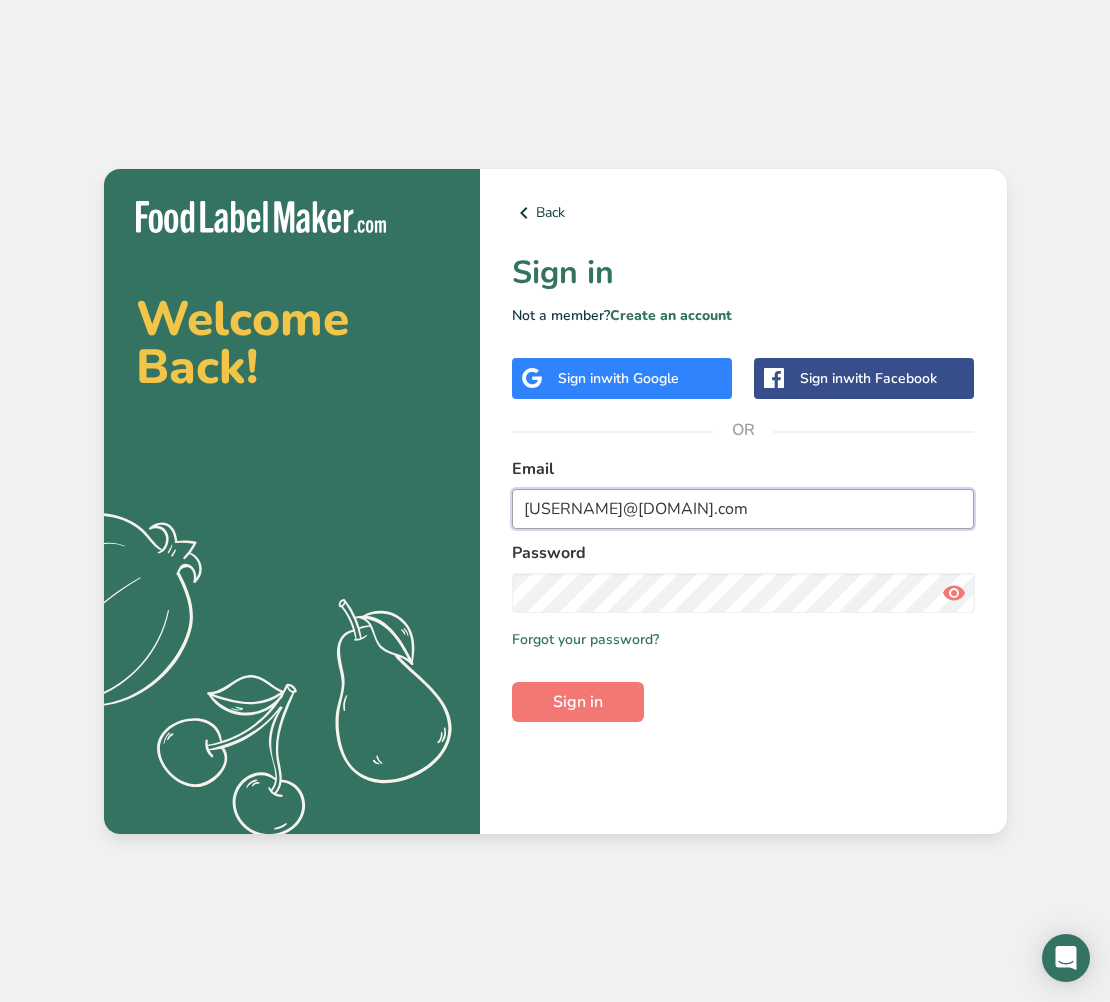 type on "bilal.rahman89@gmail.com" 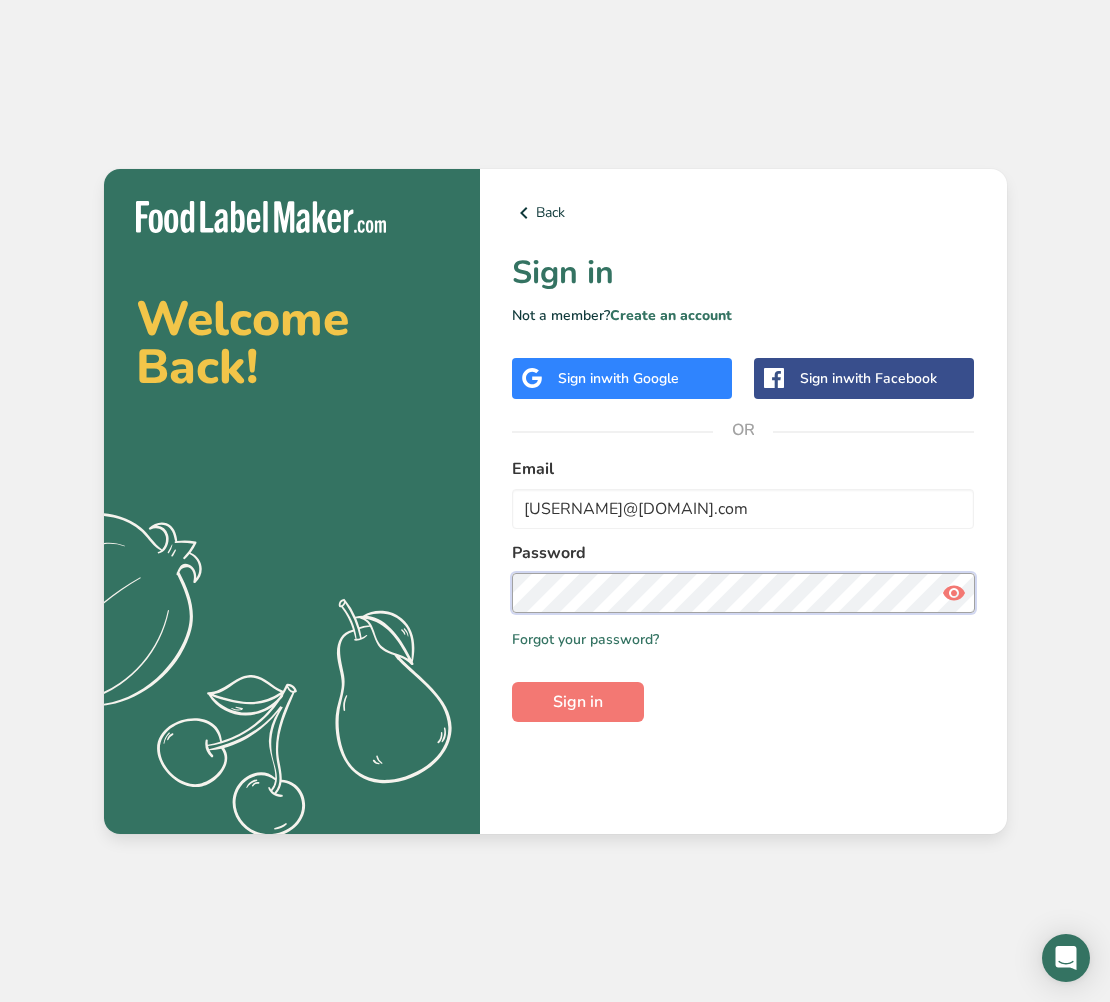 click on "Sign in" at bounding box center [578, 702] 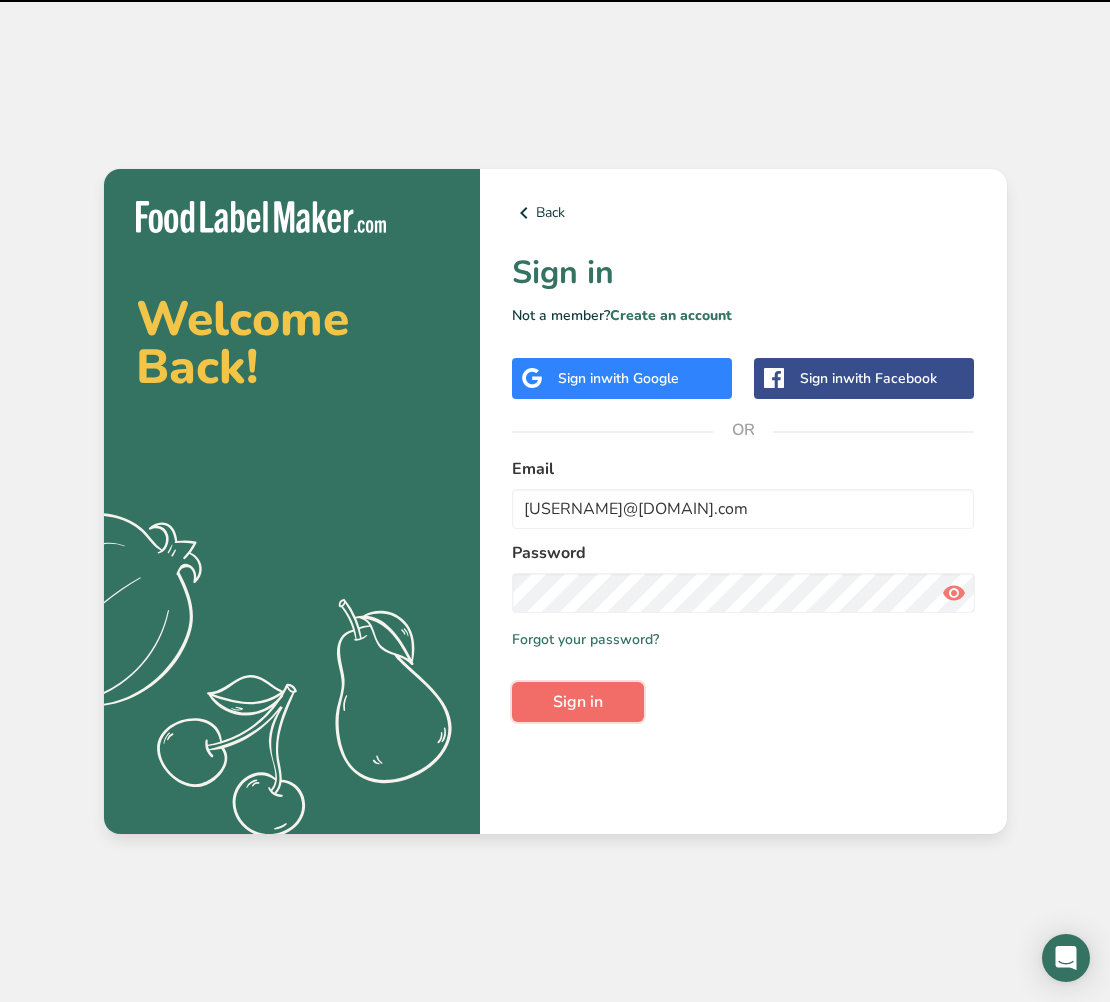 click on "Sign in" at bounding box center [578, 702] 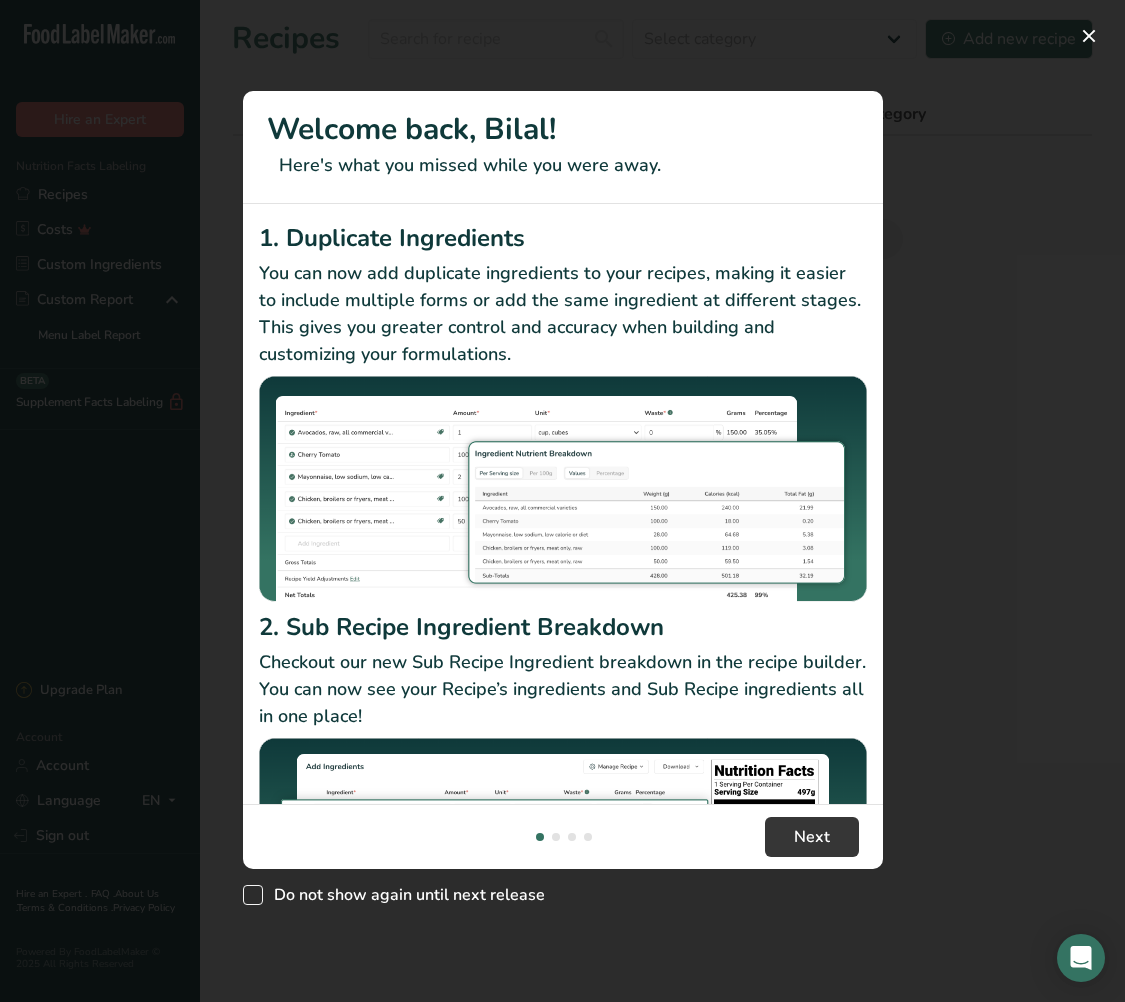 click at bounding box center (253, 895) 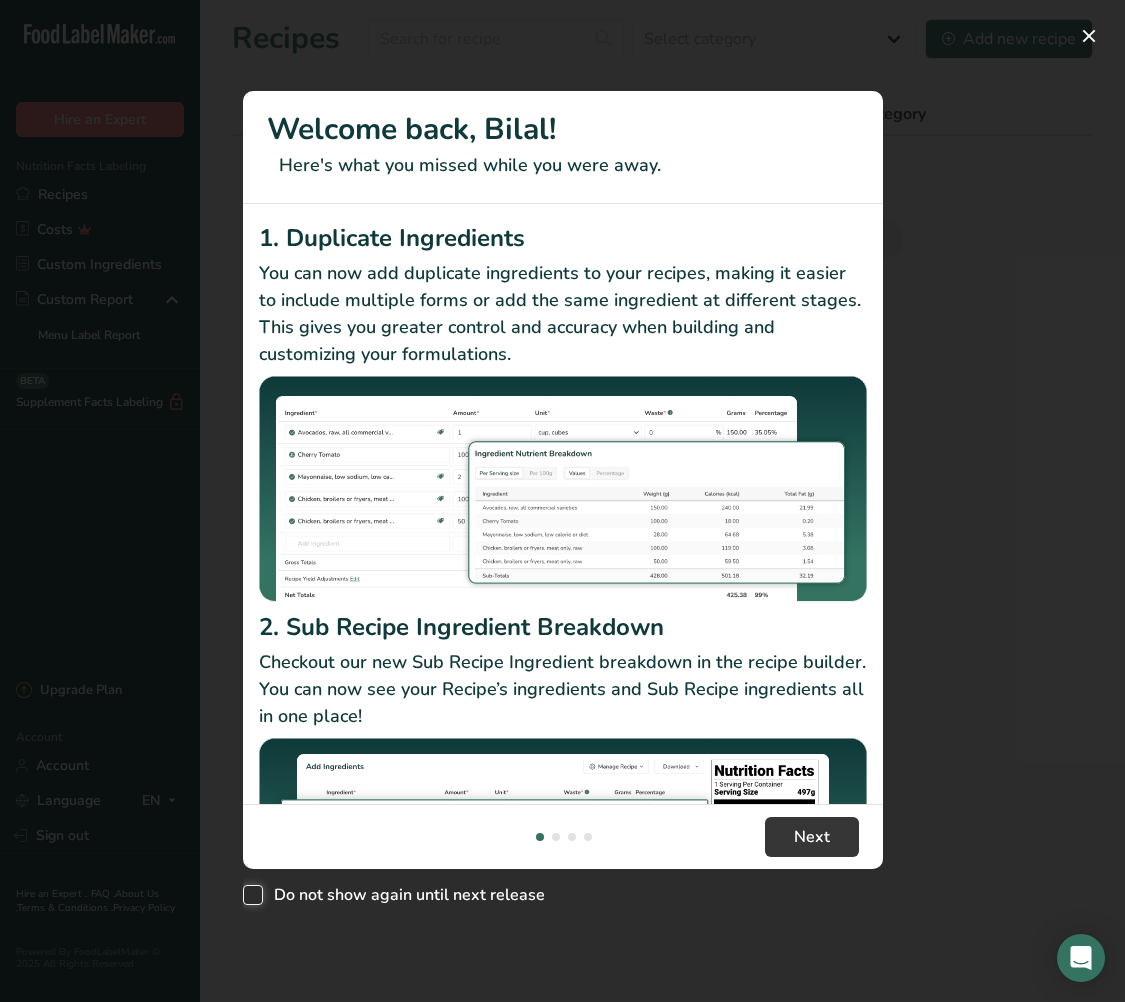 checkbox on "true" 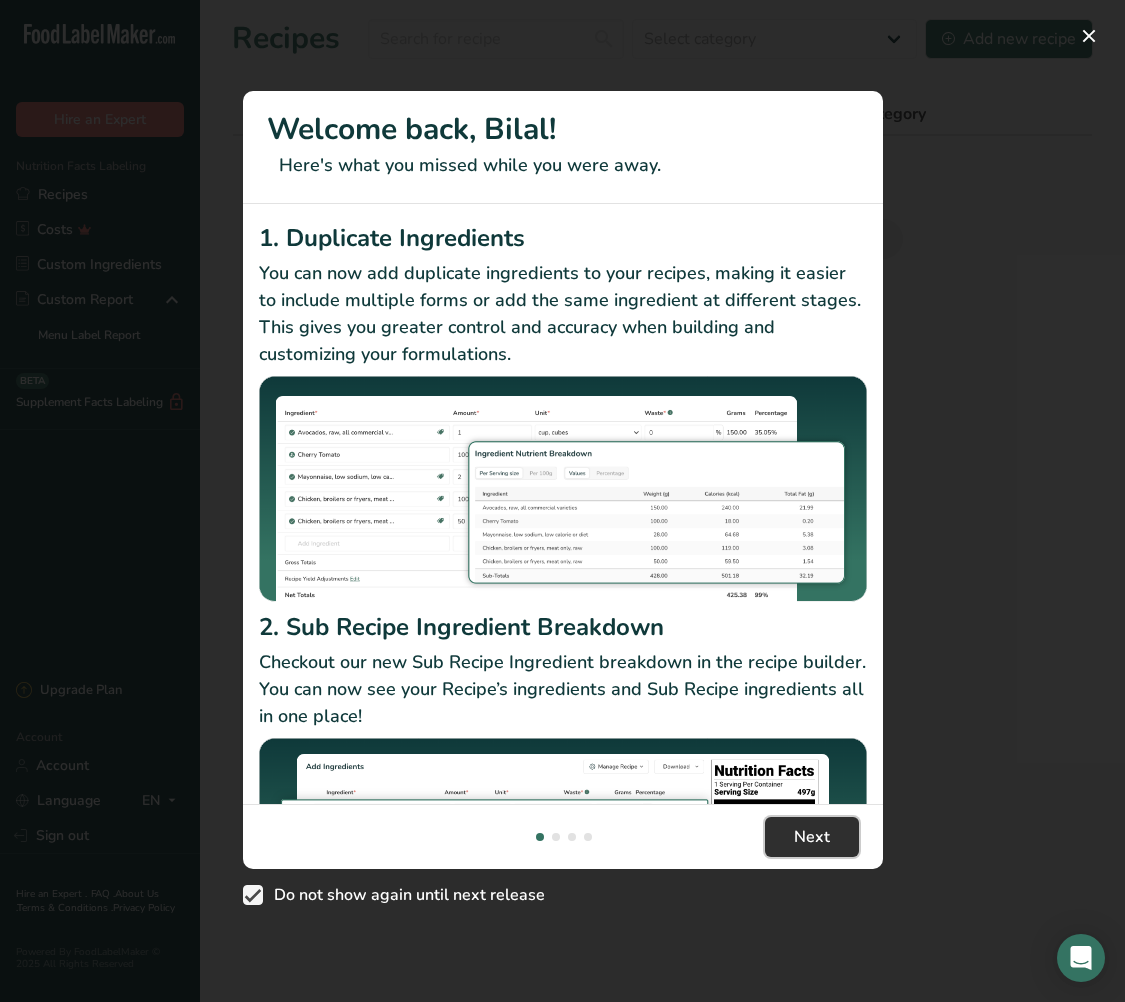 click on "Next" at bounding box center (812, 837) 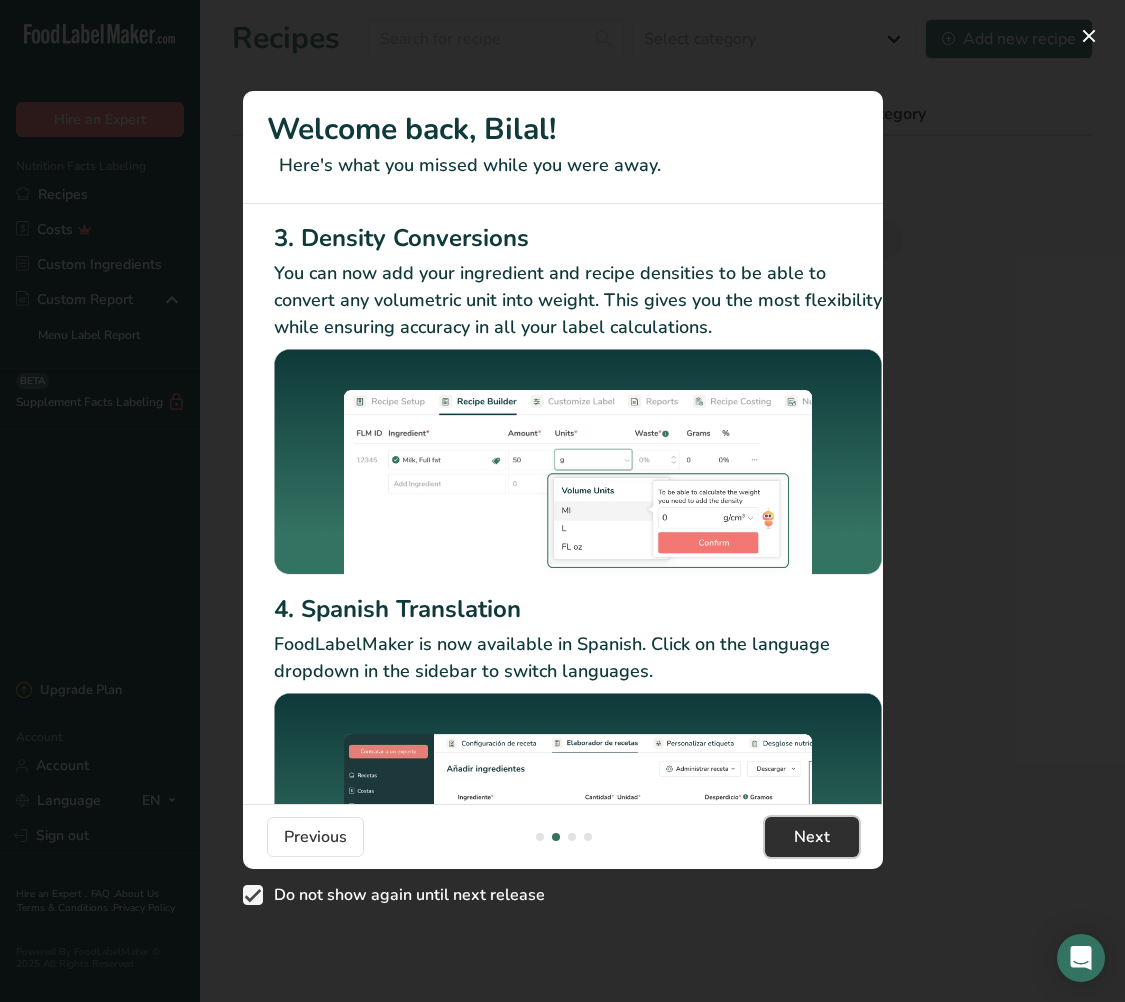 click on "Next" at bounding box center (812, 837) 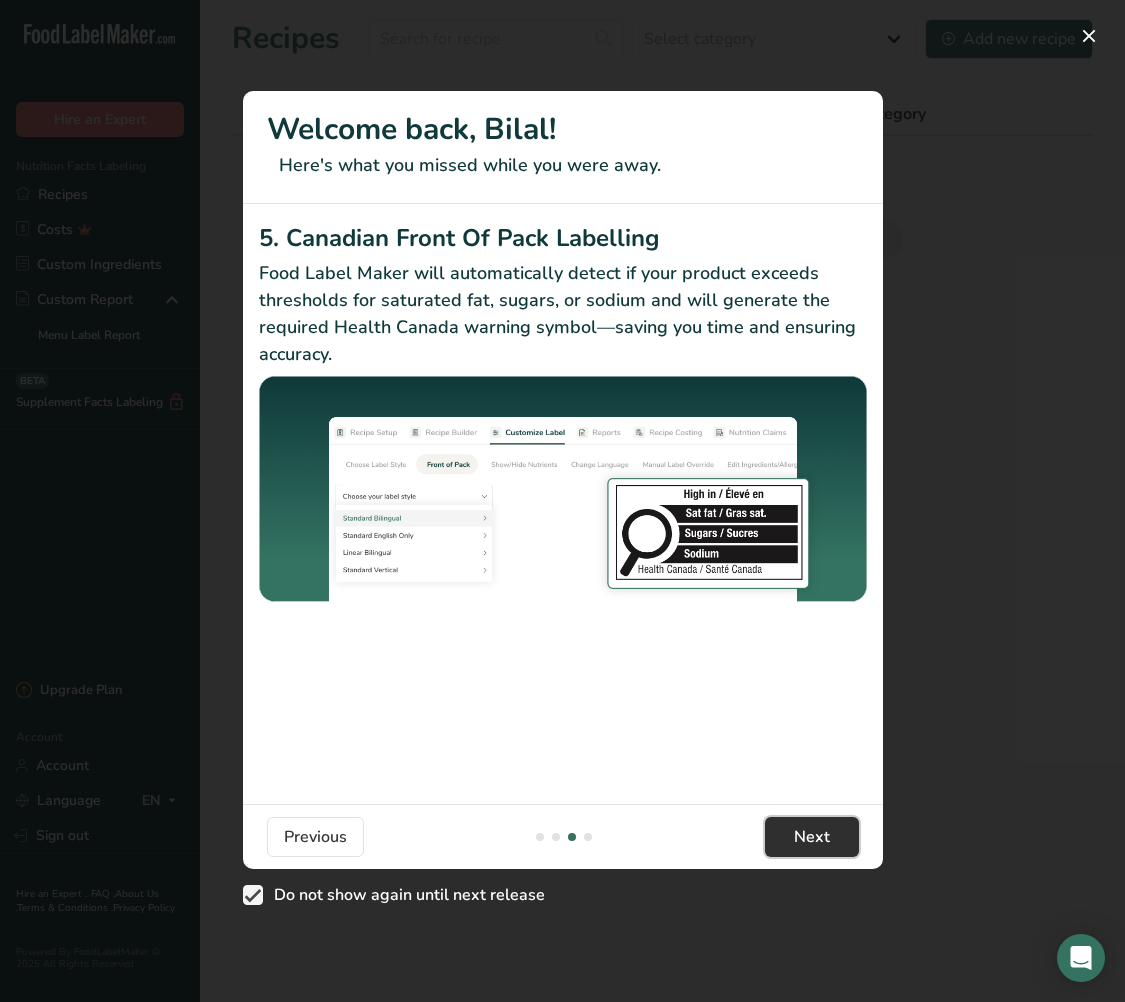 click on "Next" at bounding box center (812, 837) 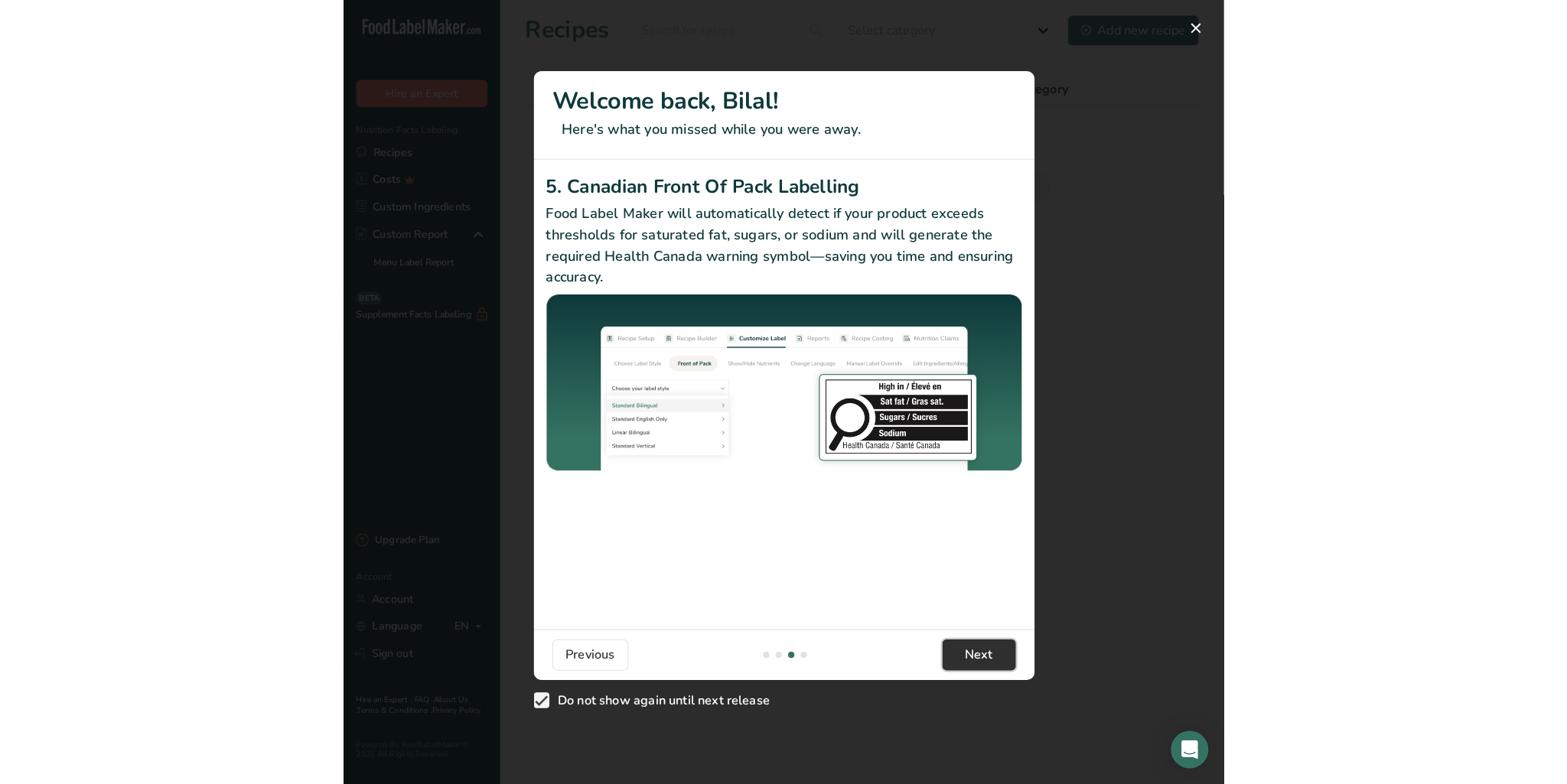 scroll, scrollTop: 0, scrollLeft: 1458, axis: horizontal 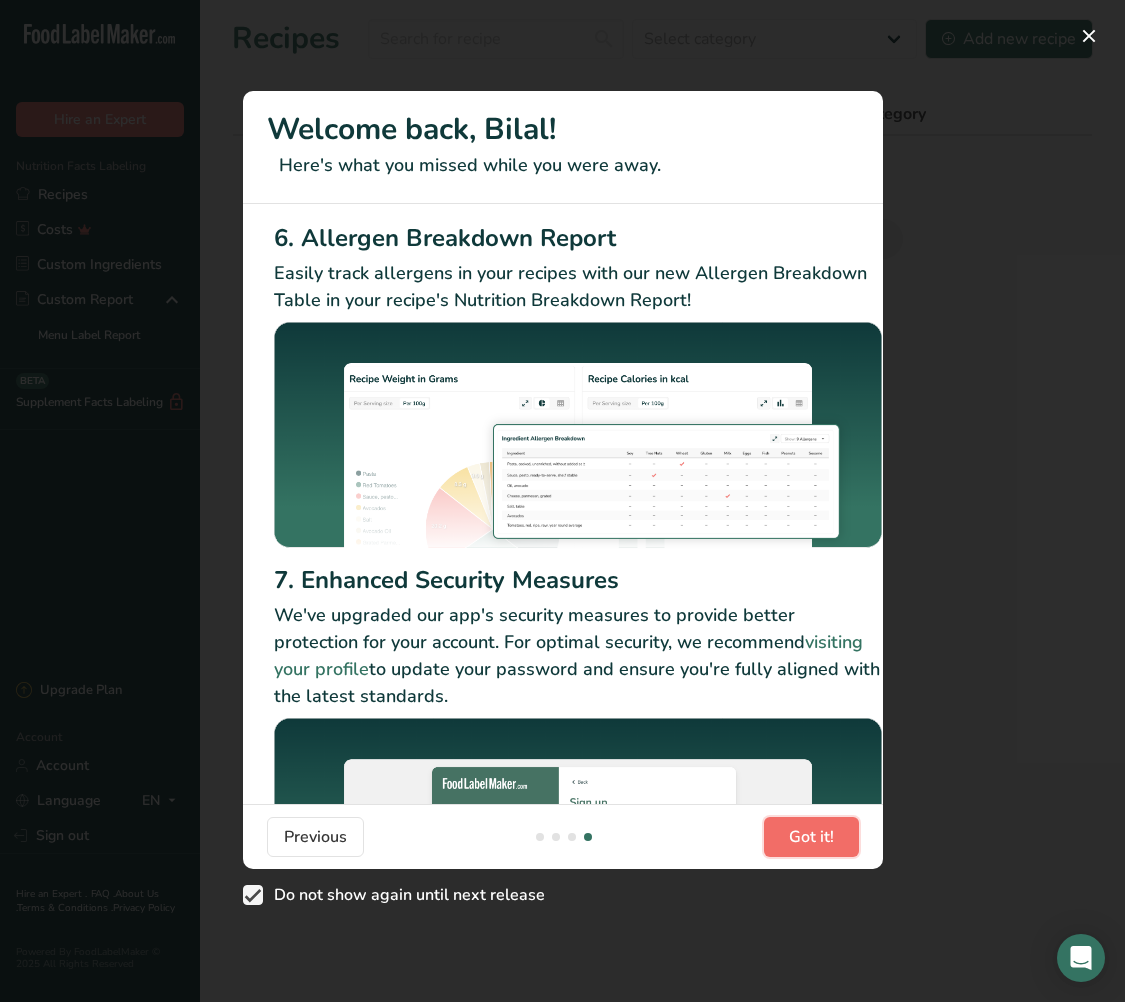 click on "Got it!" at bounding box center [811, 837] 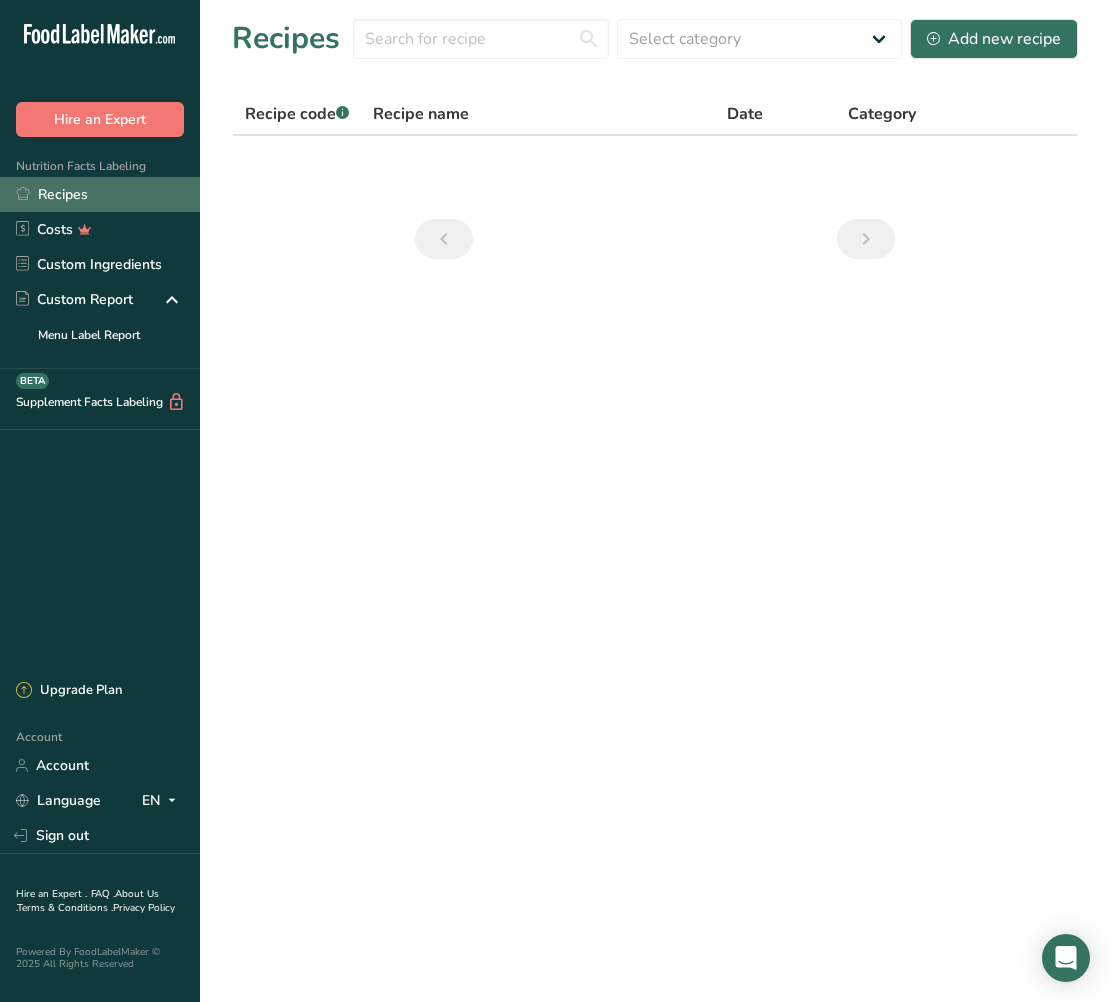 click on "Recipes" at bounding box center [100, 194] 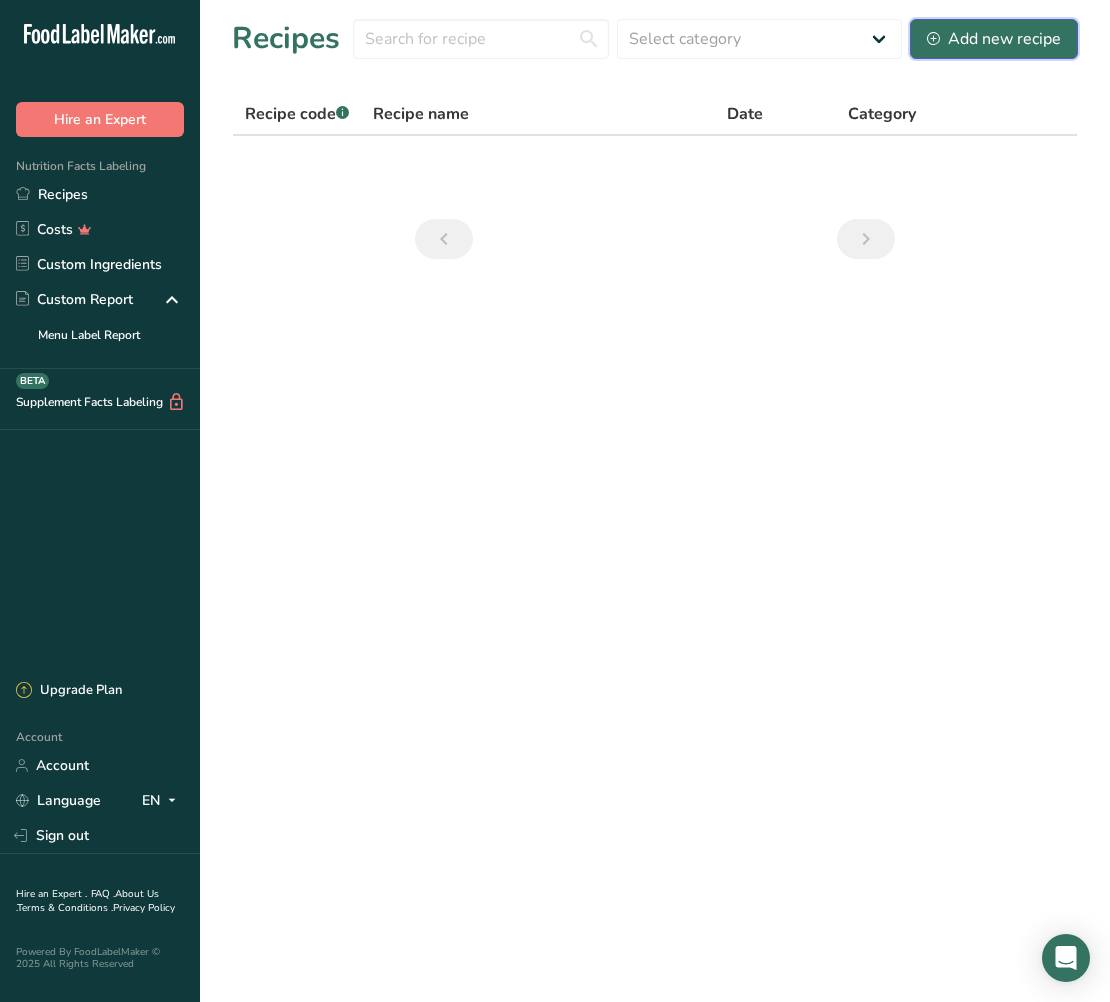 click on "Add new recipe" at bounding box center (994, 39) 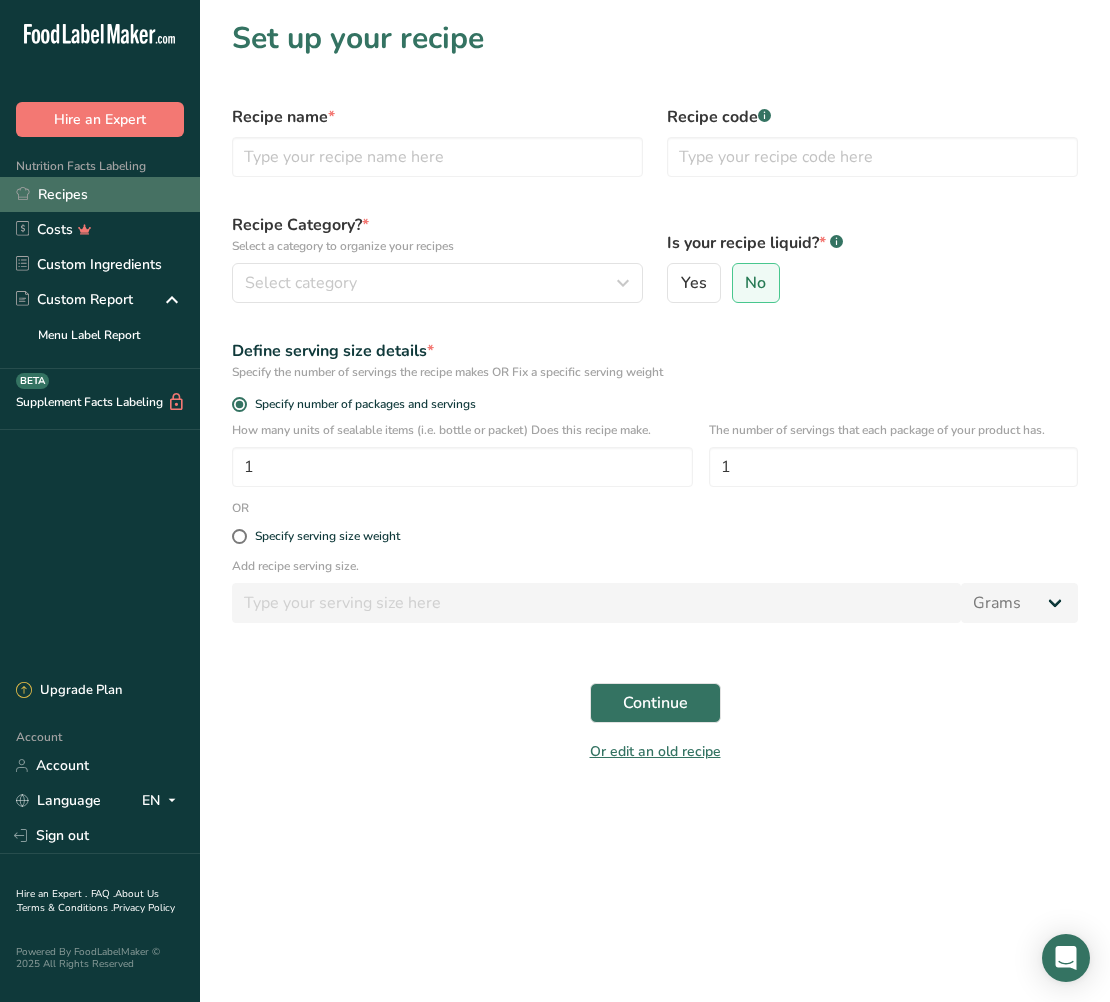 click on "Recipes" at bounding box center (100, 194) 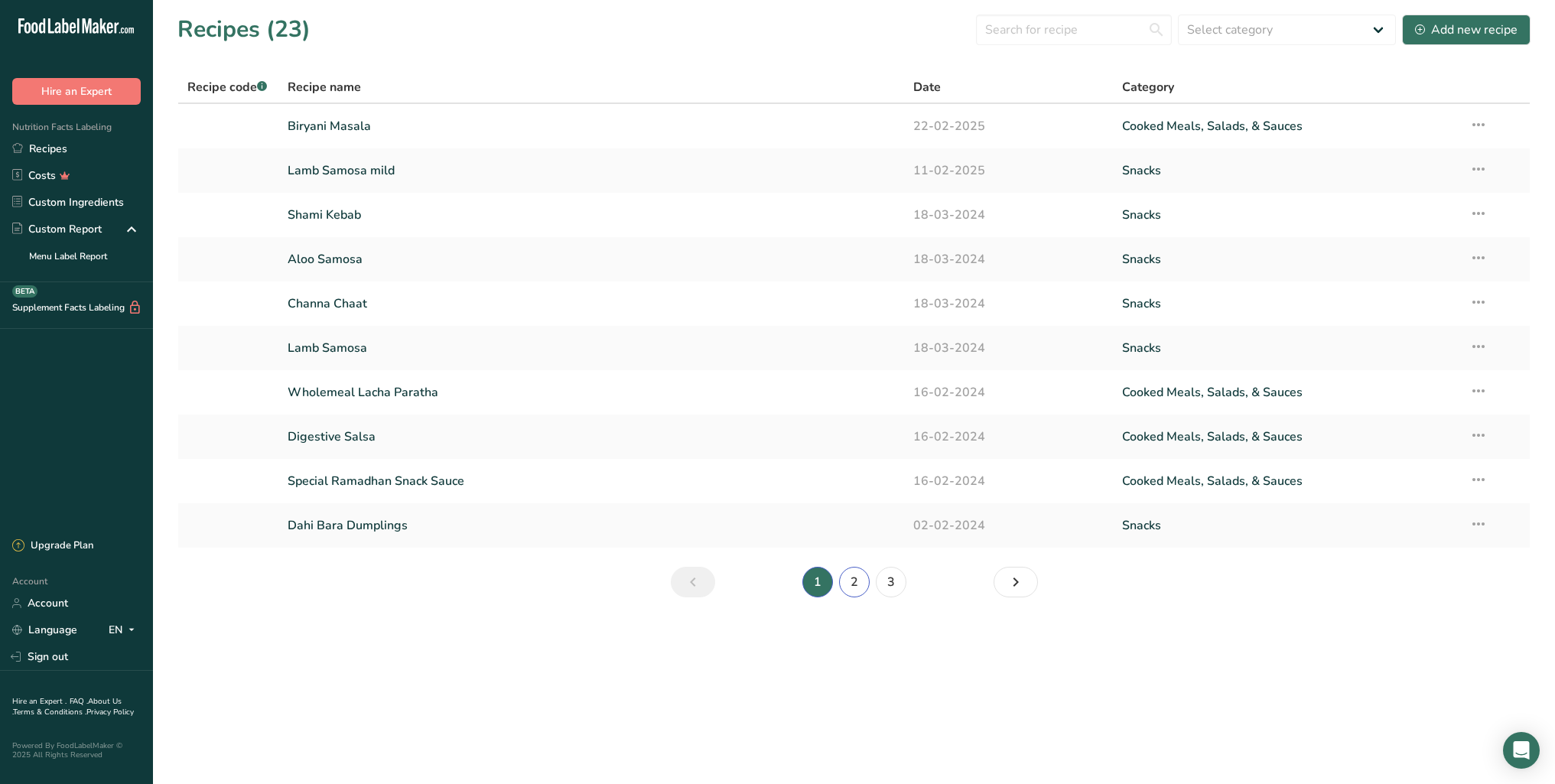 click on "2" at bounding box center [854, 582] 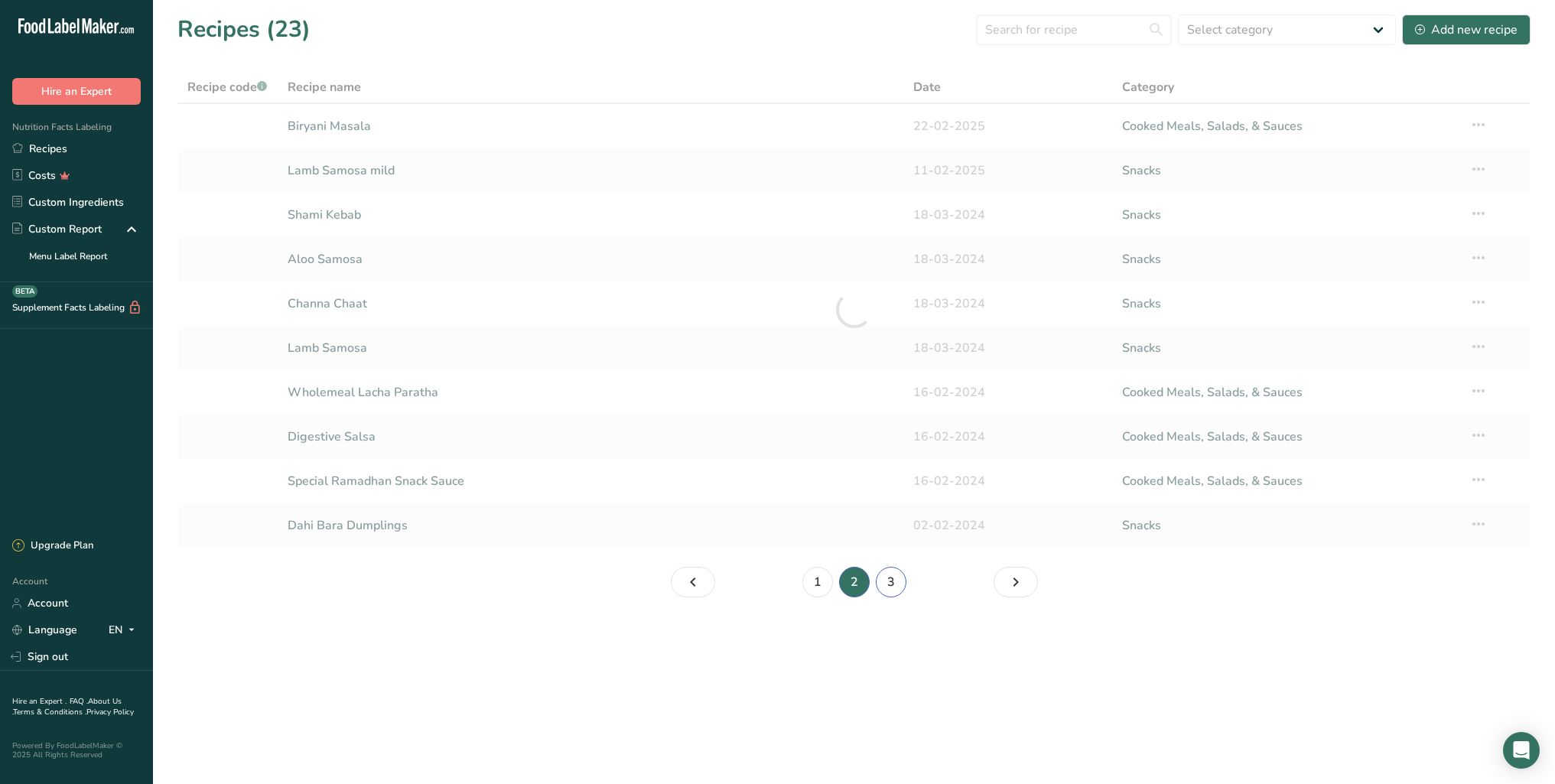 click on "3" at bounding box center (891, 582) 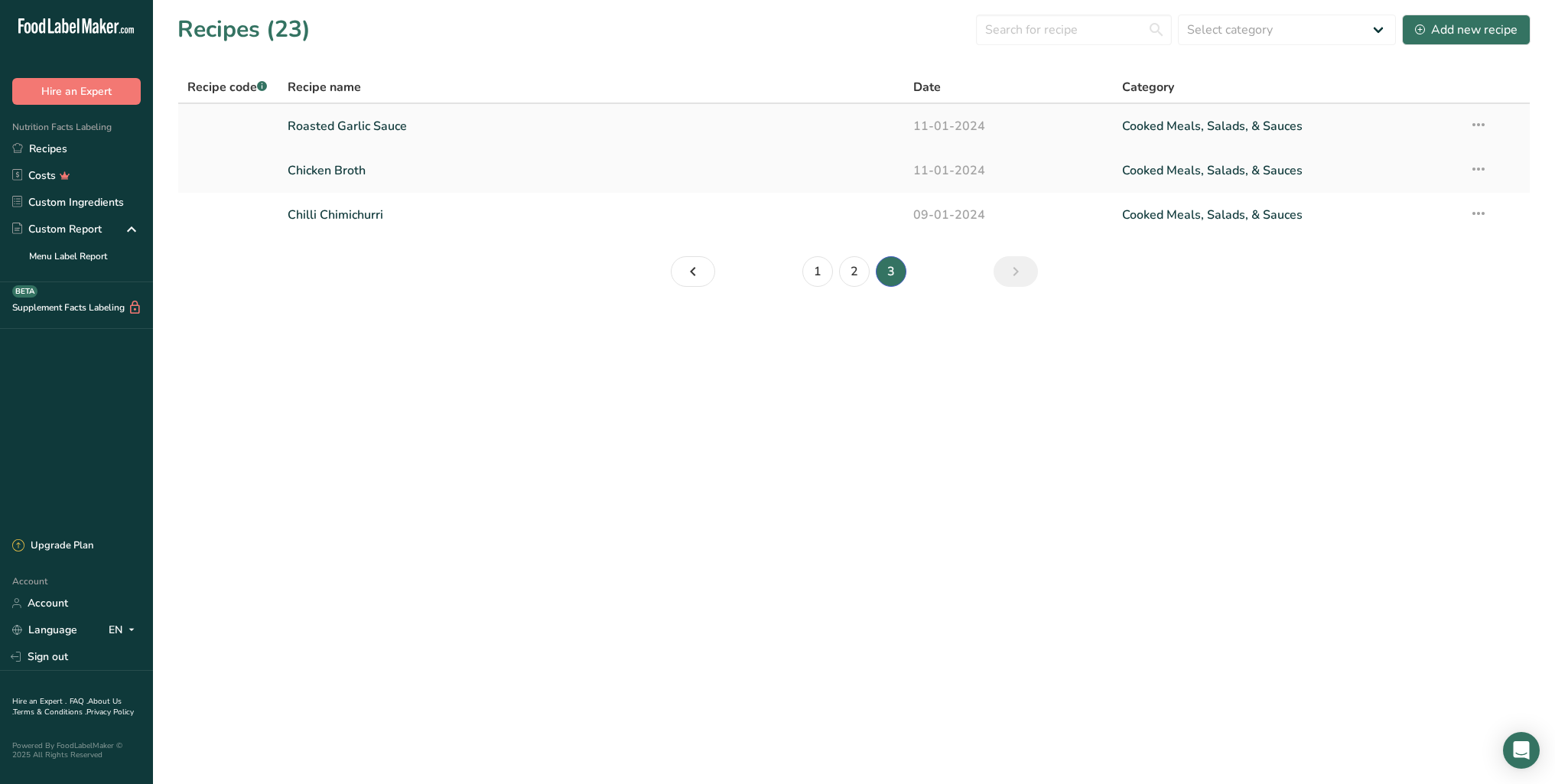 click on "Roasted Garlic Sauce" at bounding box center (591, 126) 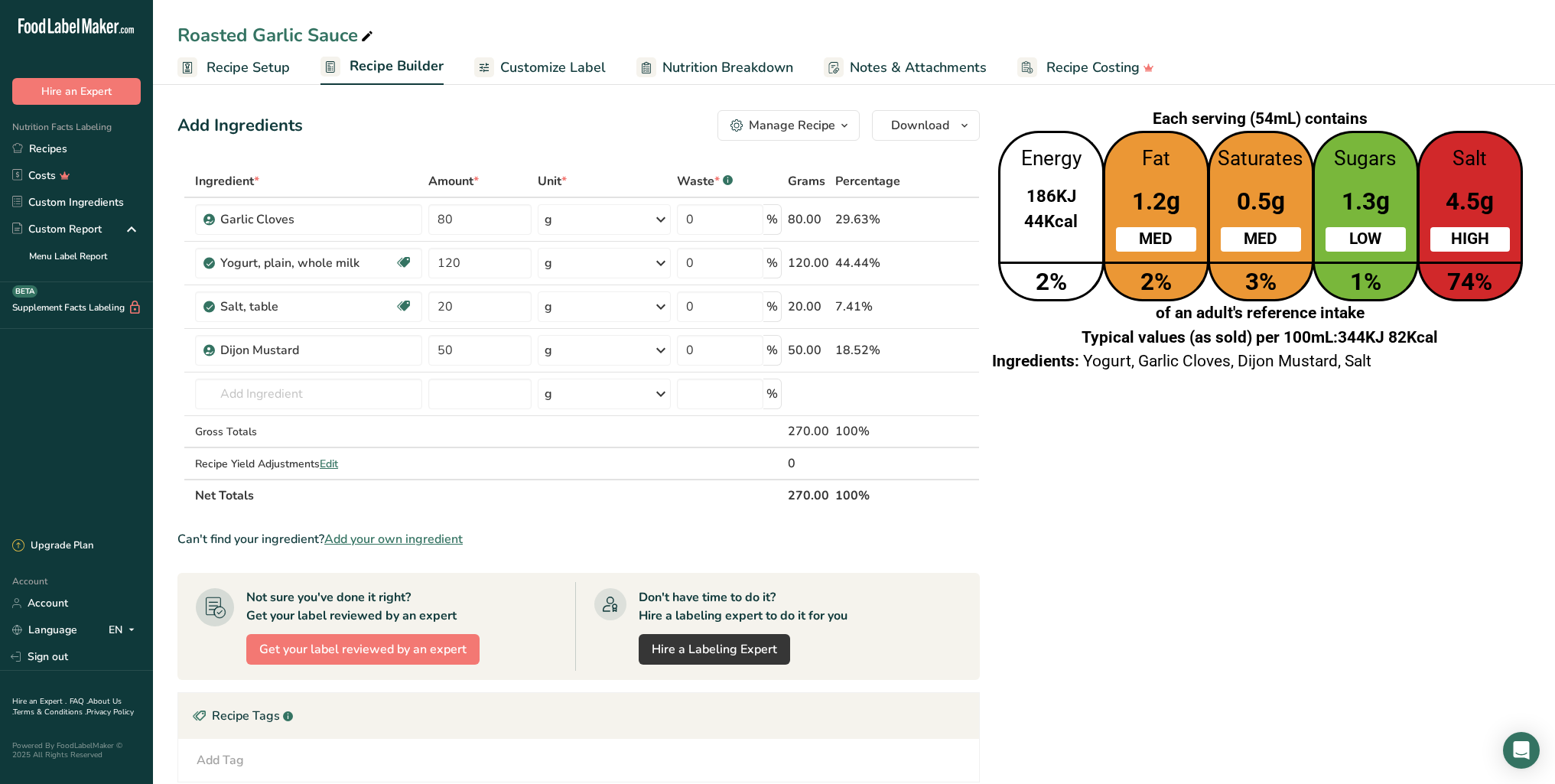 click on "Recipe Setup" at bounding box center (248, 67) 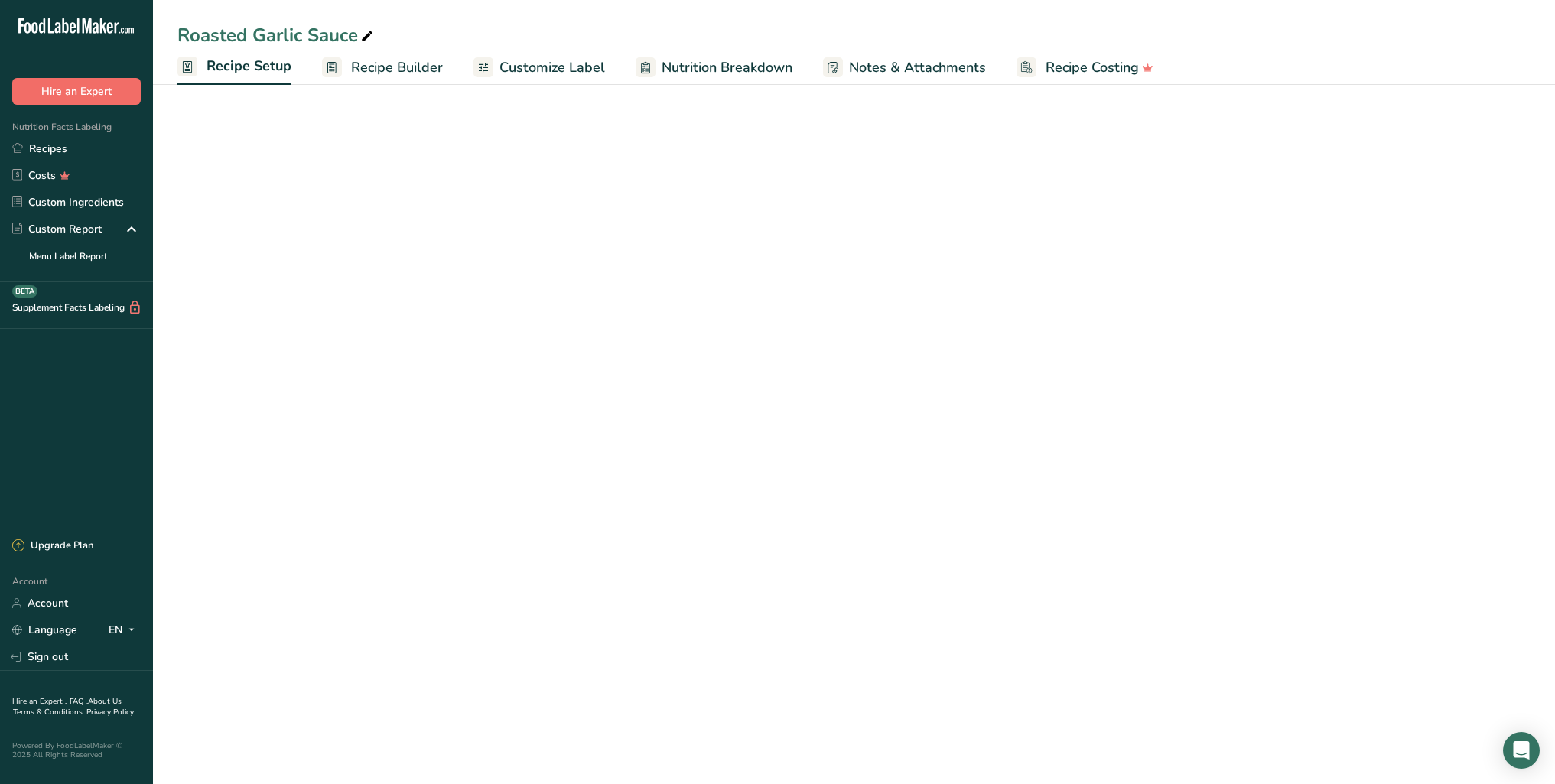 select on "22" 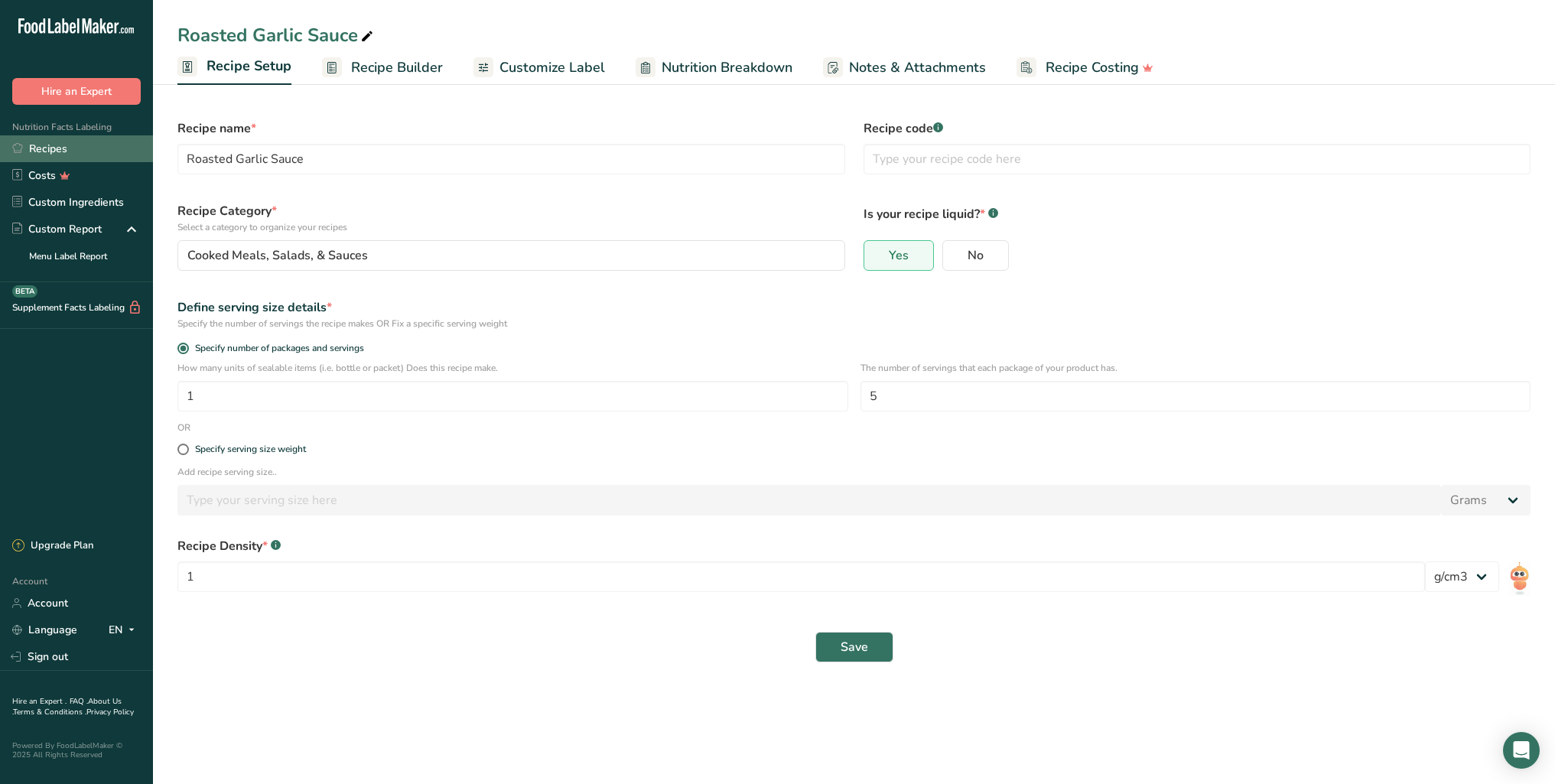 click on "Recipes" at bounding box center (76, 148) 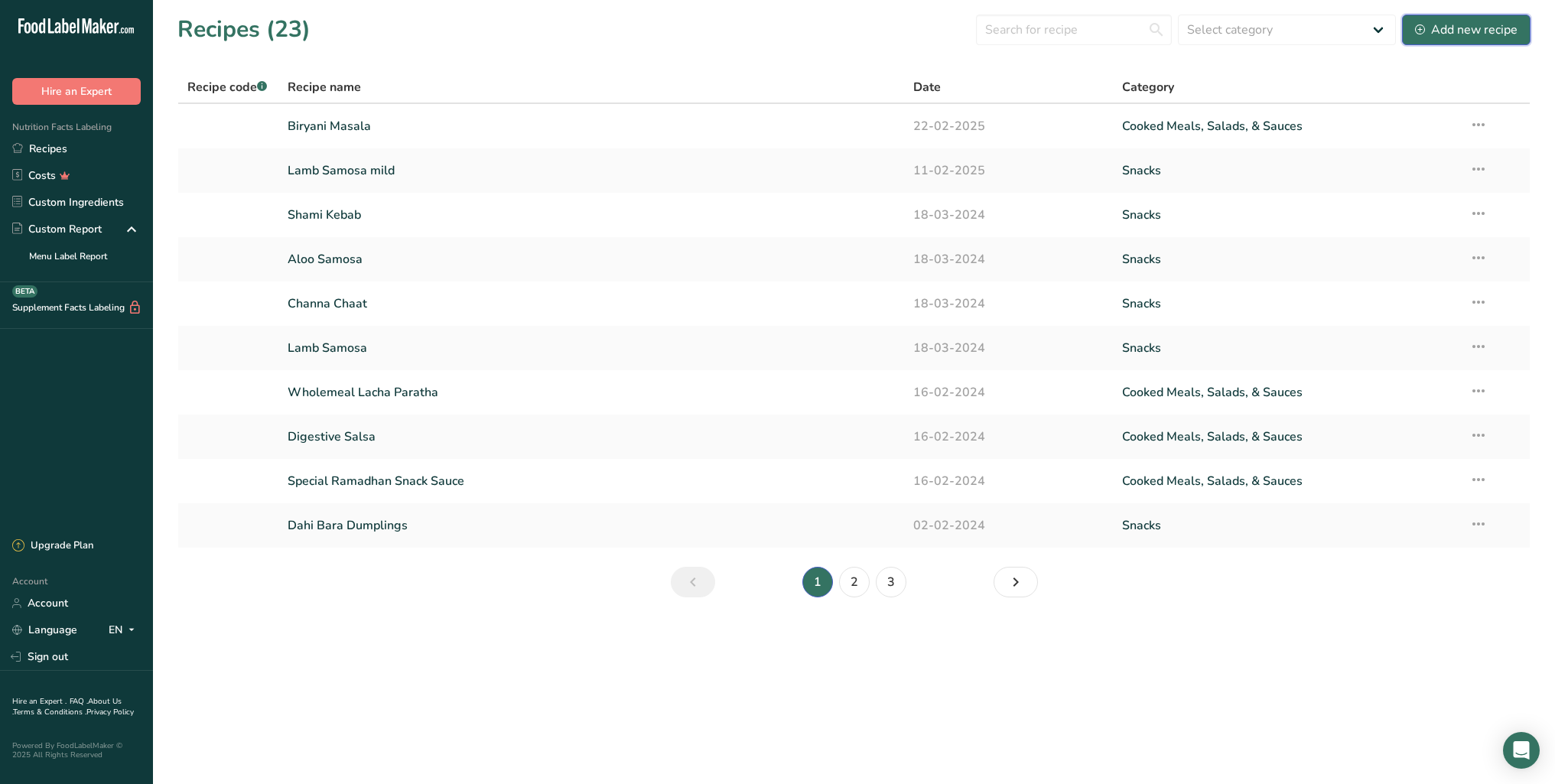 click on "Add new recipe" at bounding box center (1466, 30) 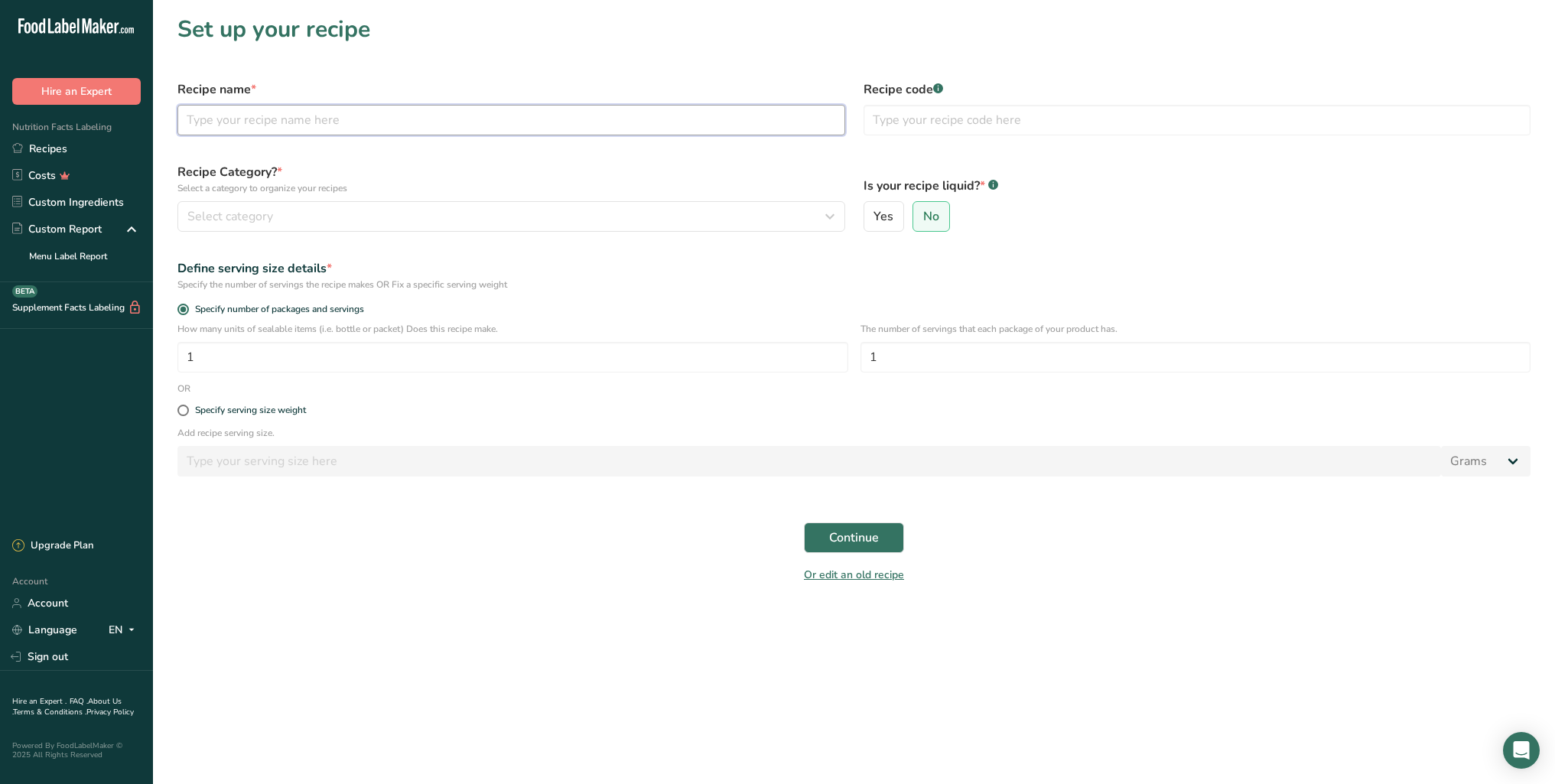 click at bounding box center [511, 120] 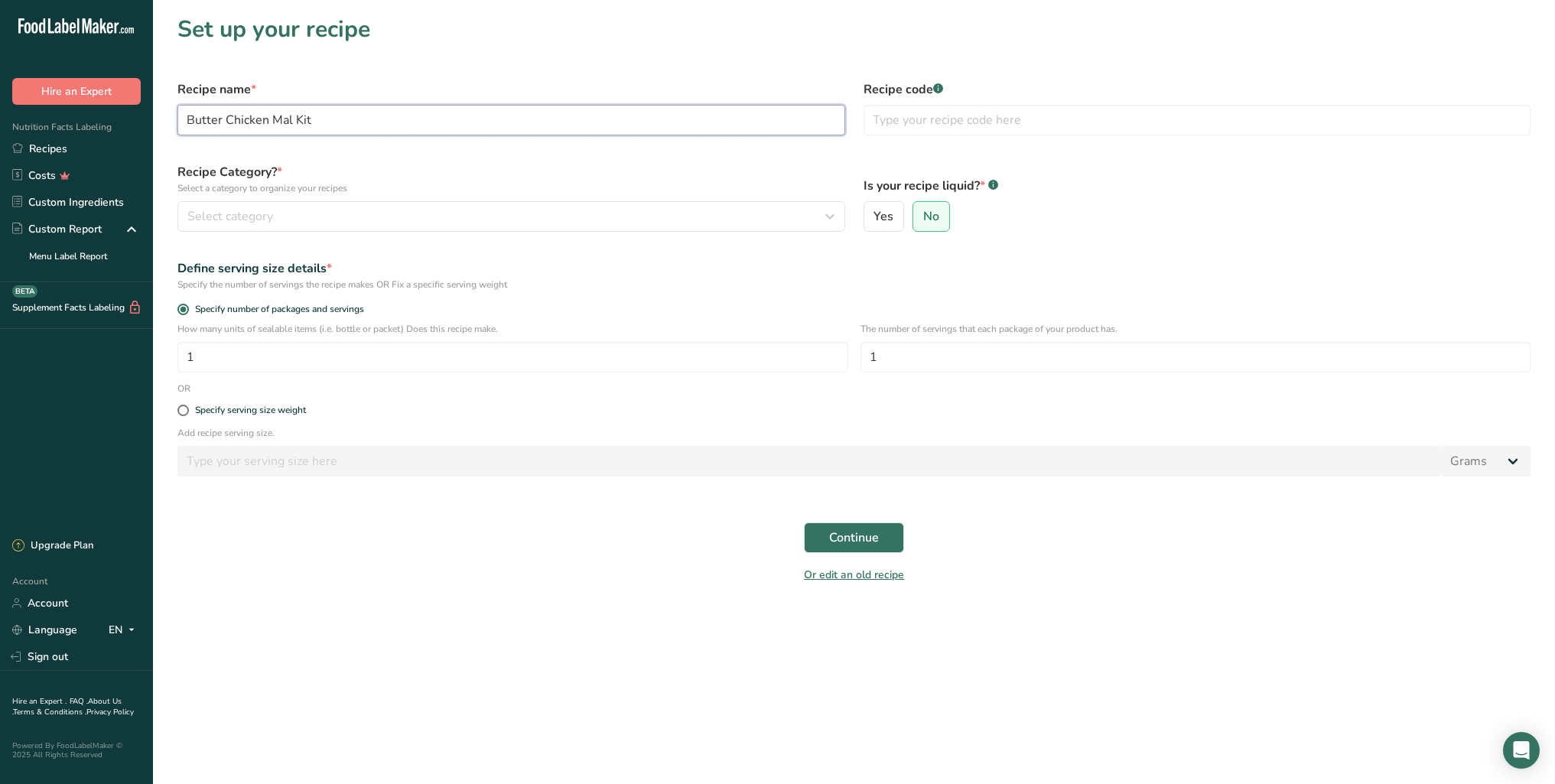click on "Butter Chicken Mal Kit" at bounding box center [511, 120] 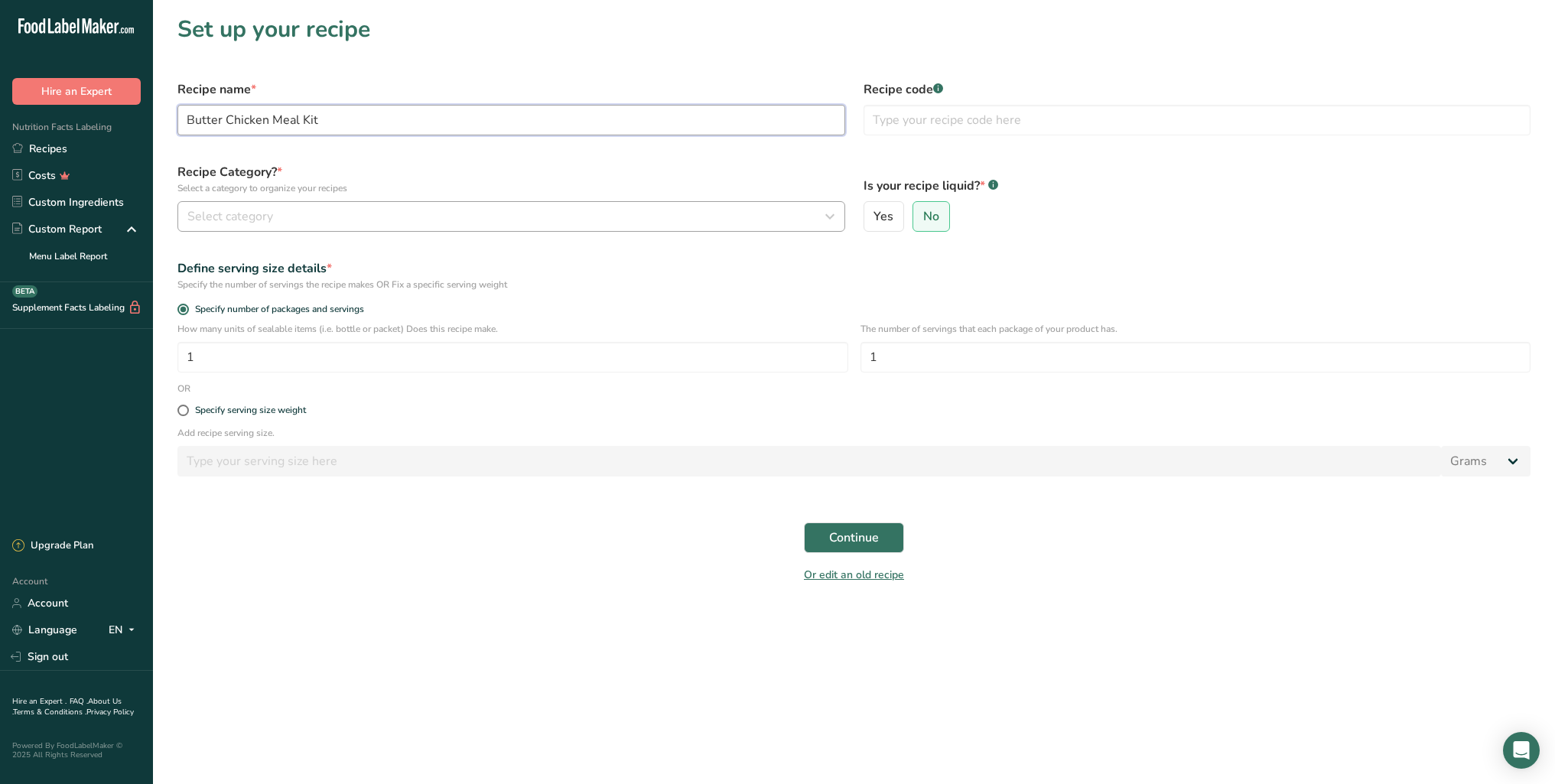 type on "Butter Chicken Meal Kit" 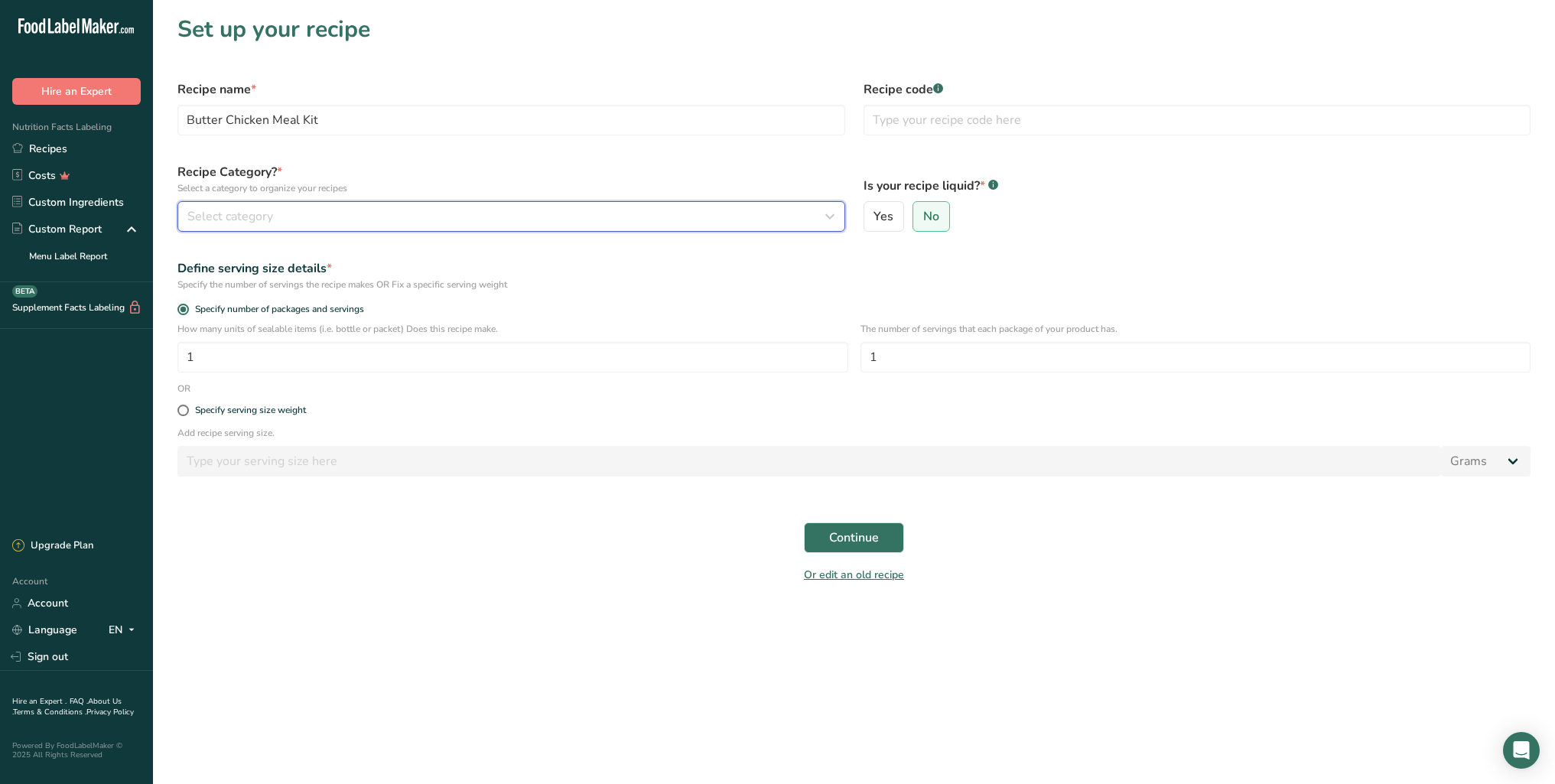 click on "Select category" at bounding box center (506, 216) 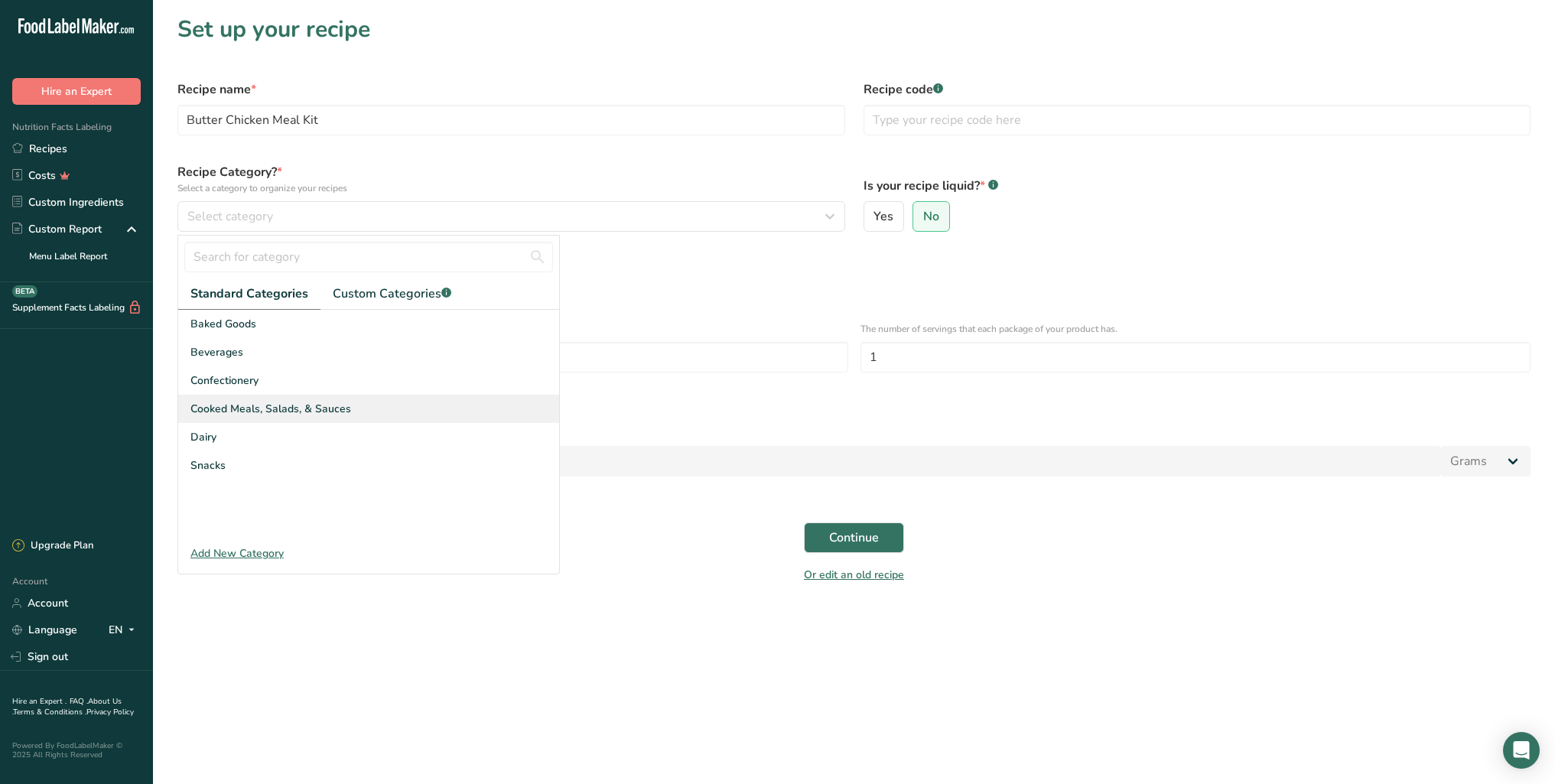 click on "Cooked Meals, Salads, & Sauces" at bounding box center (369, 408) 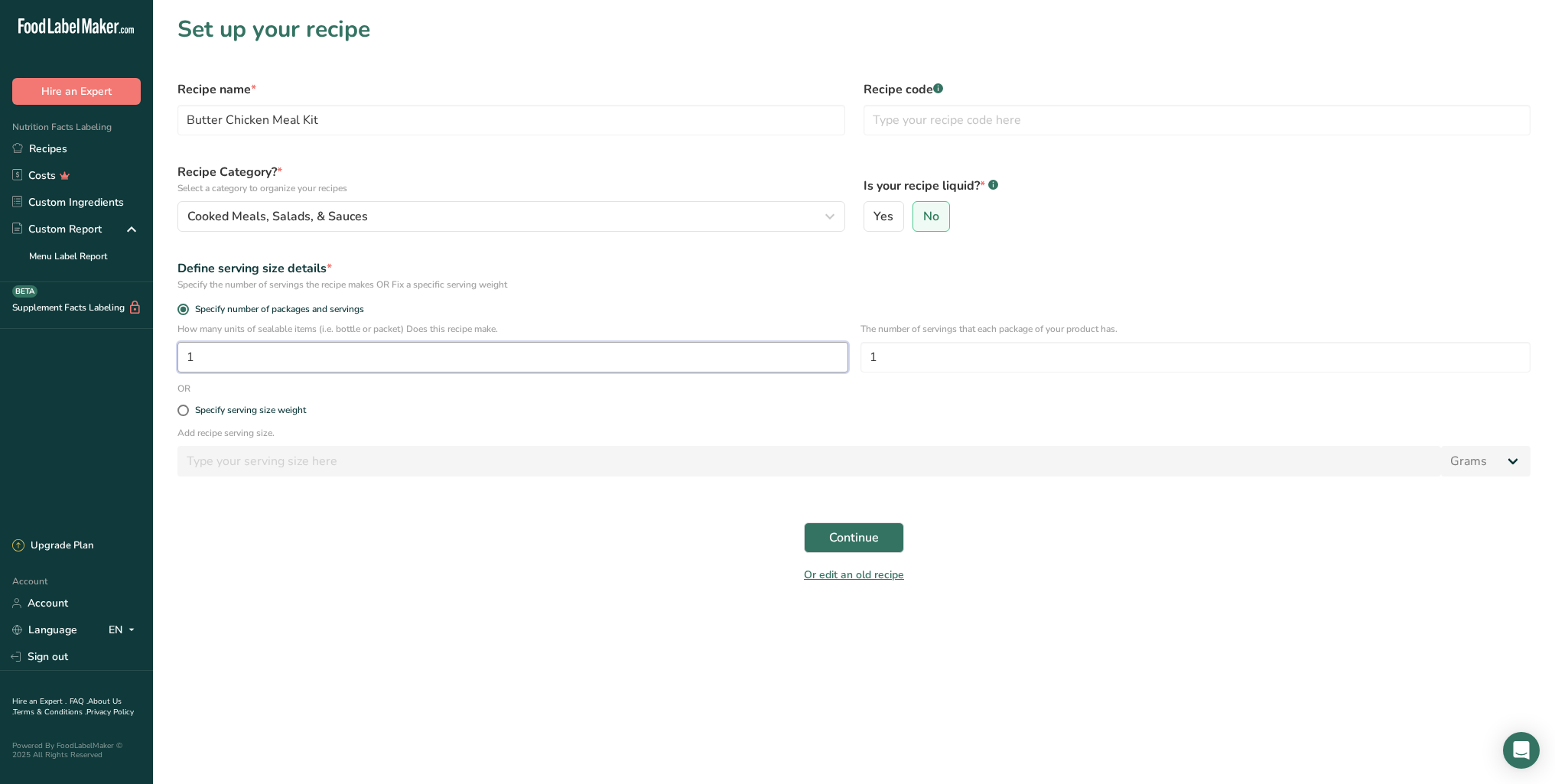 click on "1" at bounding box center [512, 357] 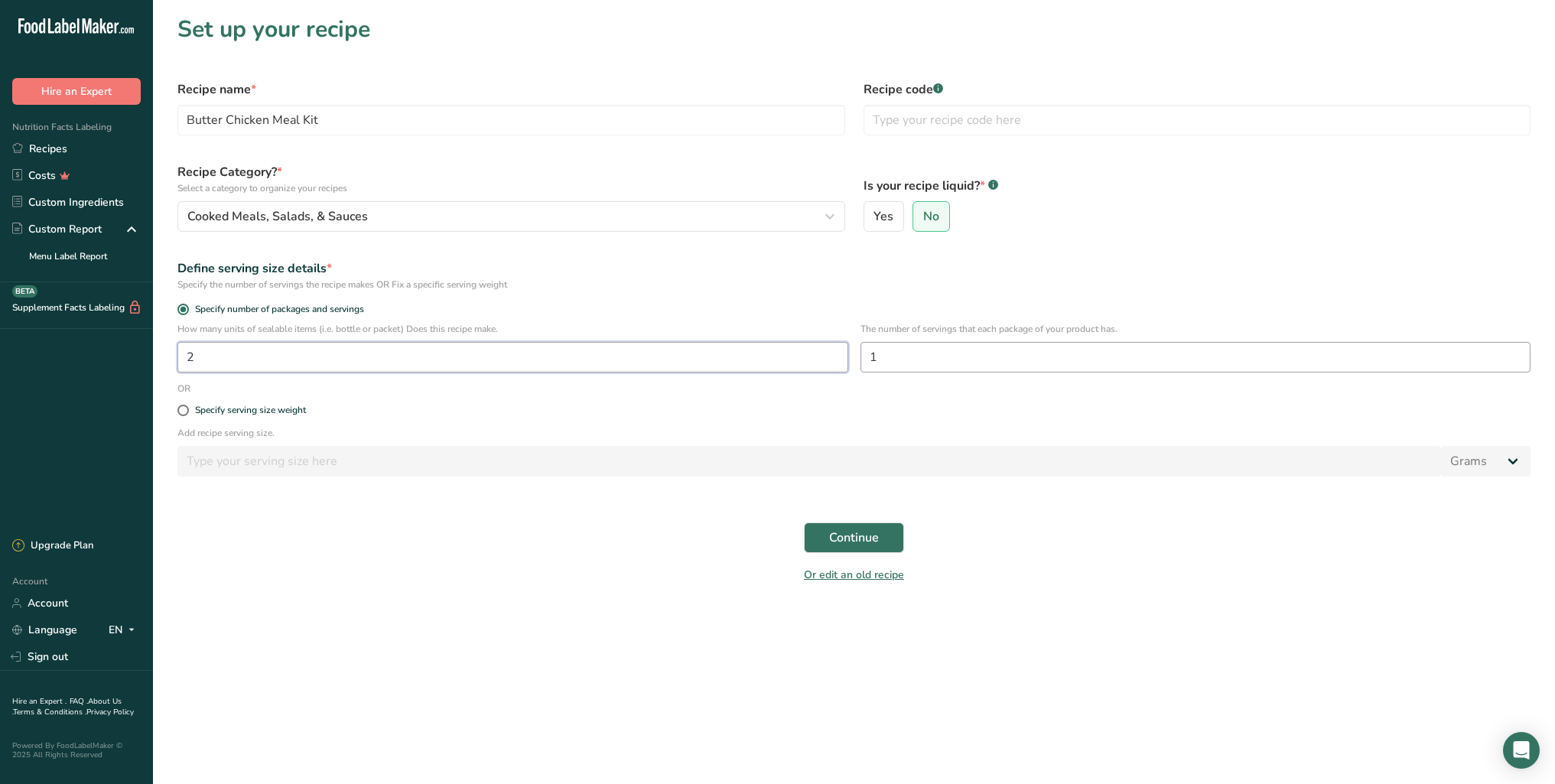 type on "2" 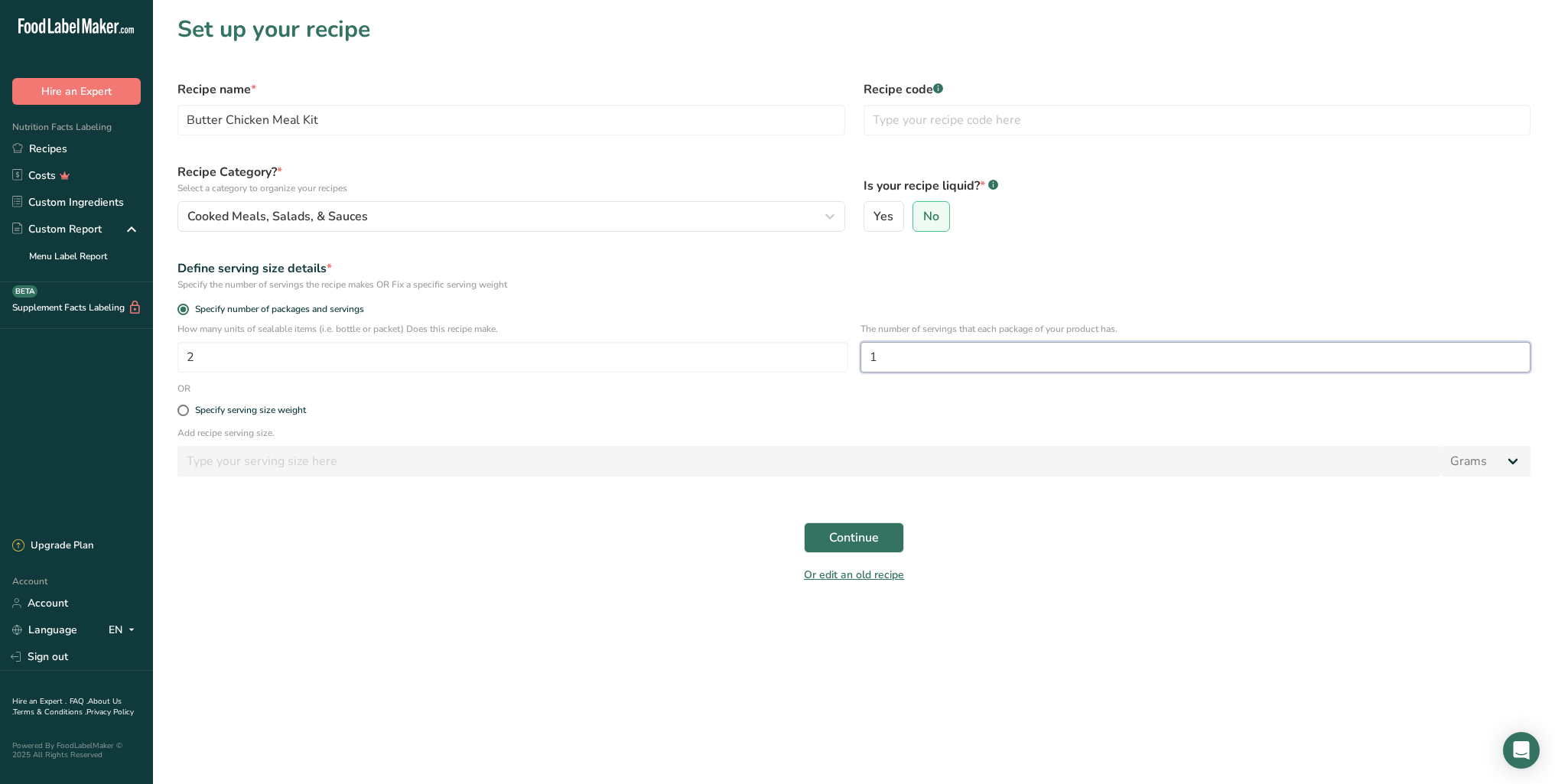 click on "1" at bounding box center (1196, 357) 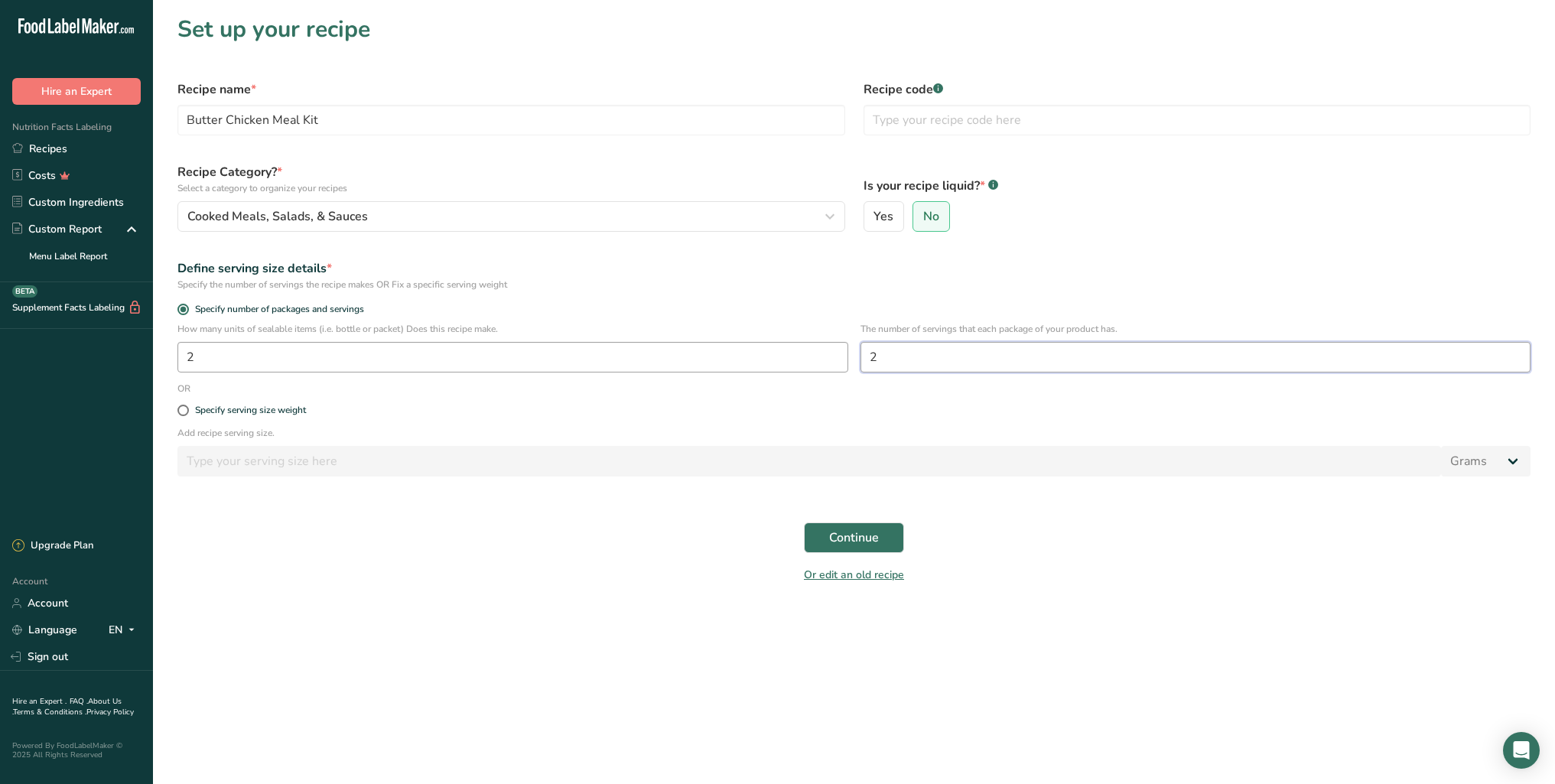 type on "2" 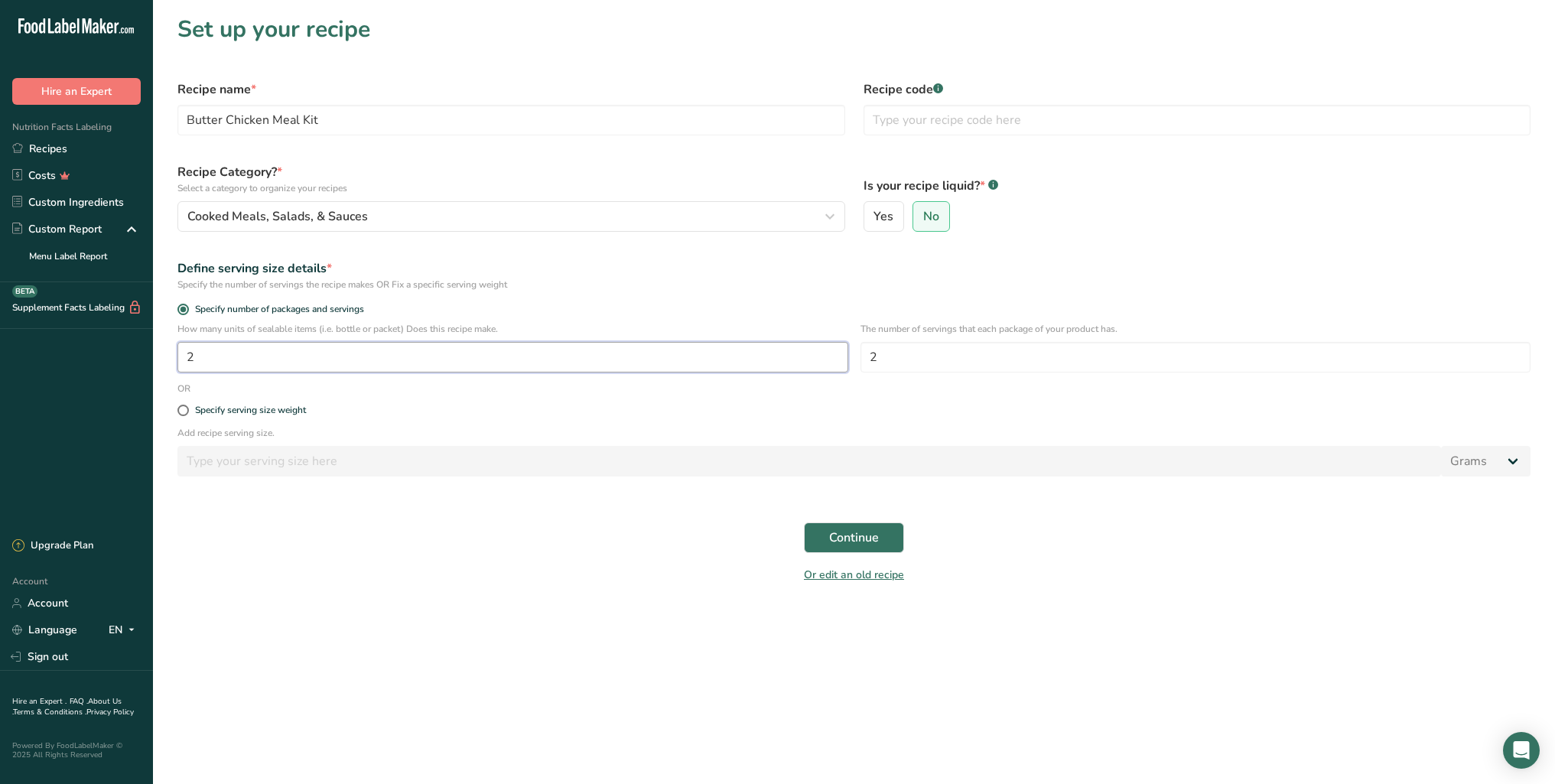 click on "2" at bounding box center [512, 357] 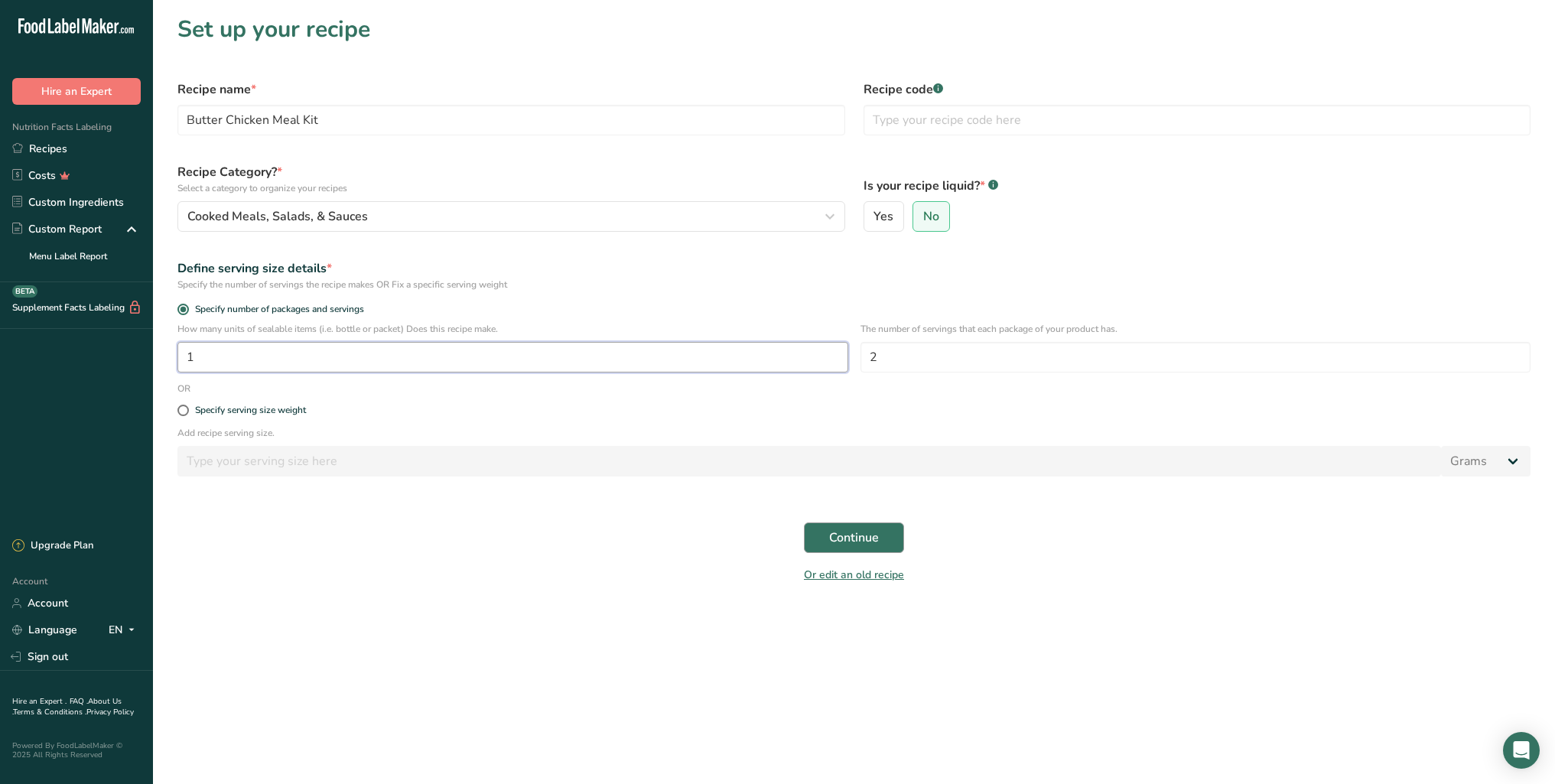 type on "1" 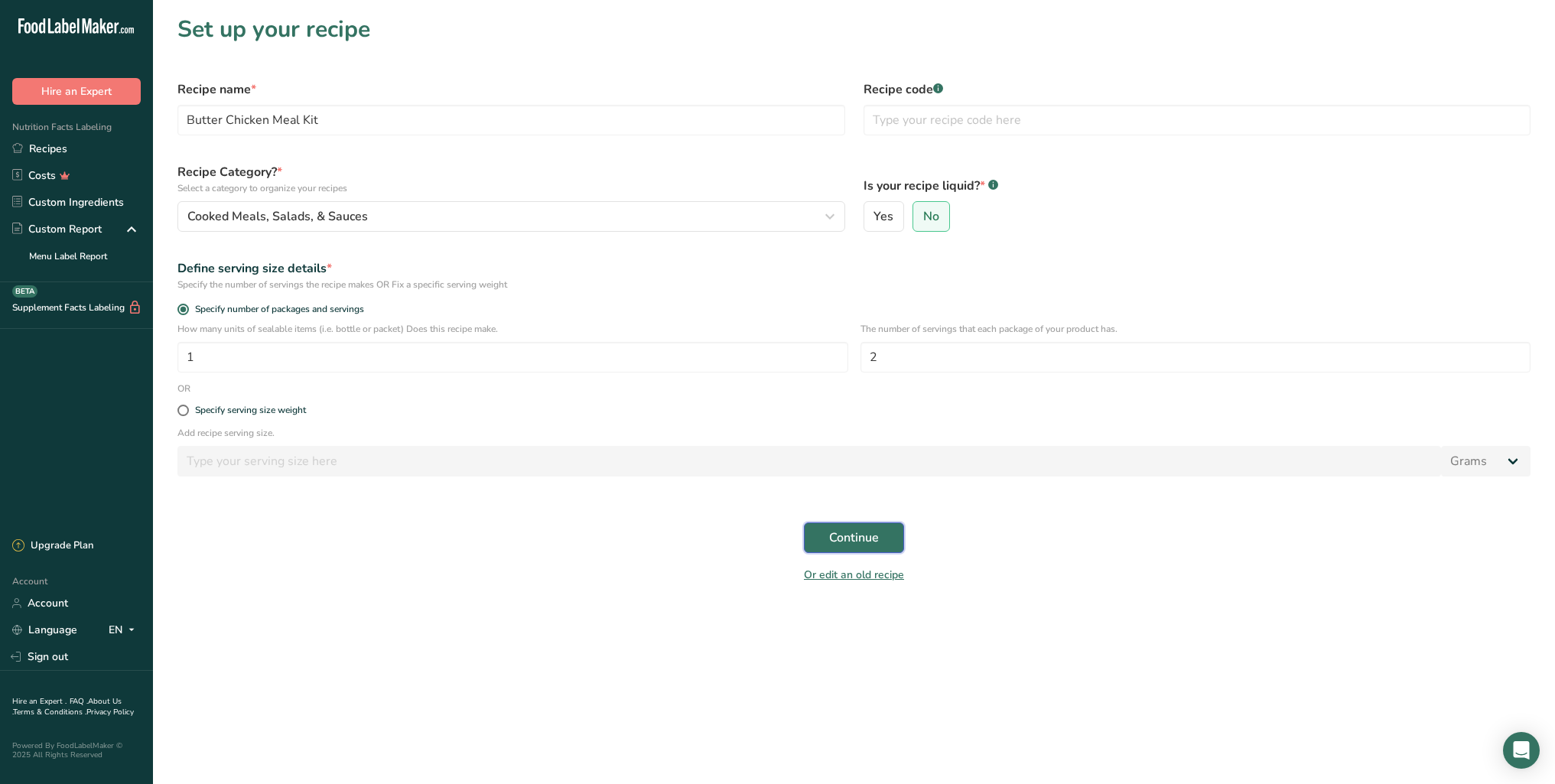 click on "Continue" at bounding box center (854, 538) 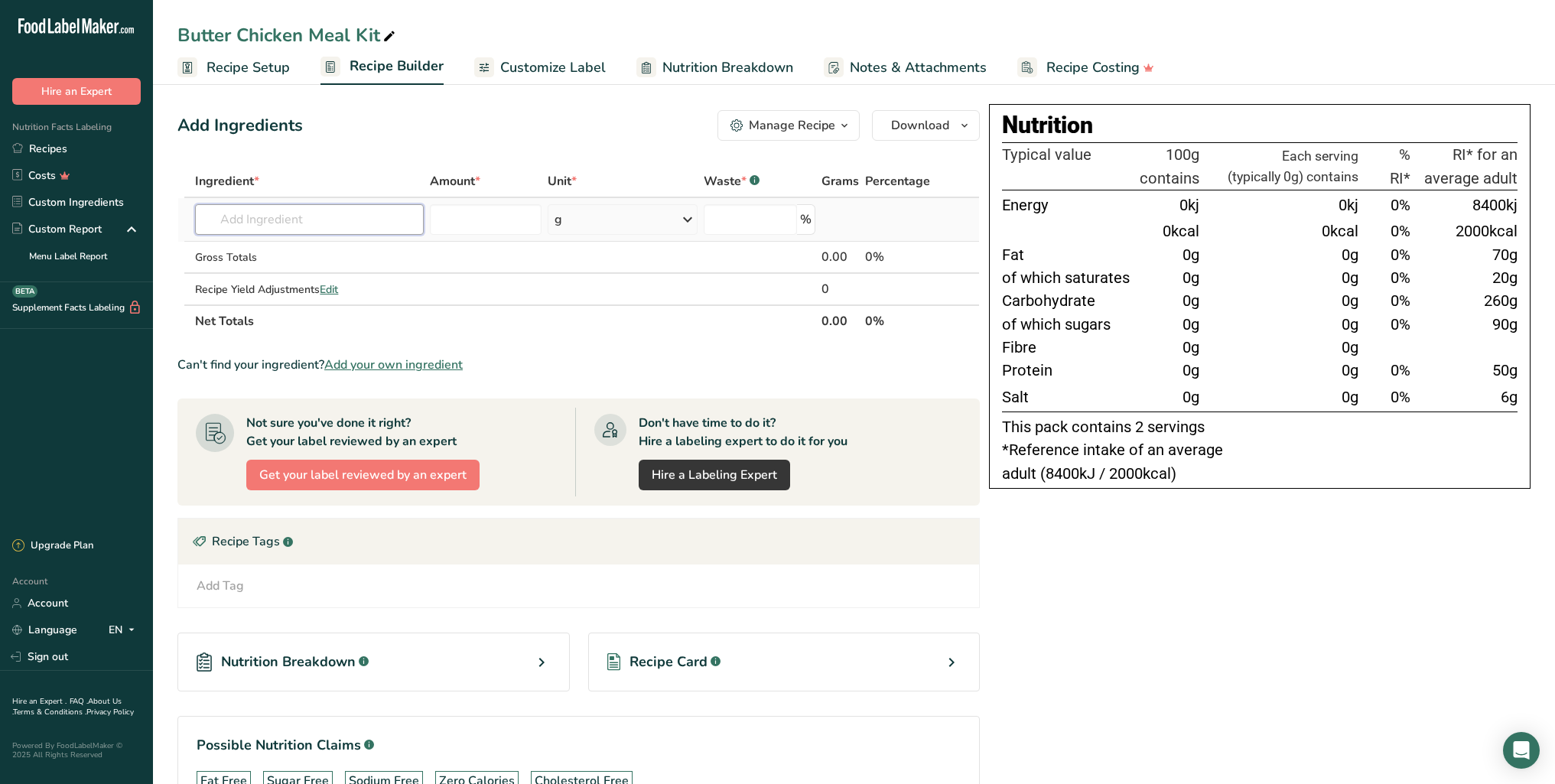 click at bounding box center [309, 220] 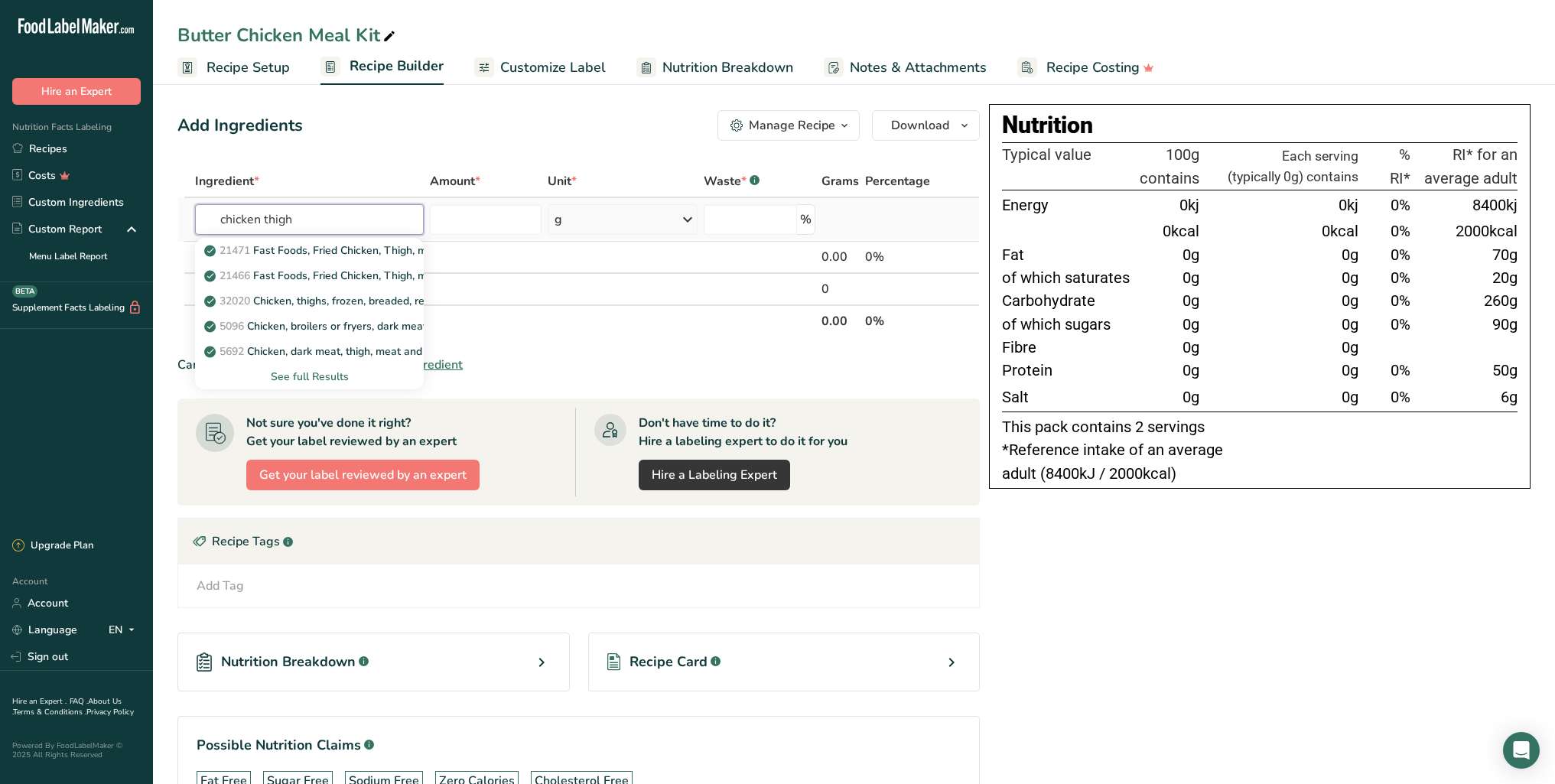 type on "chicken thigh" 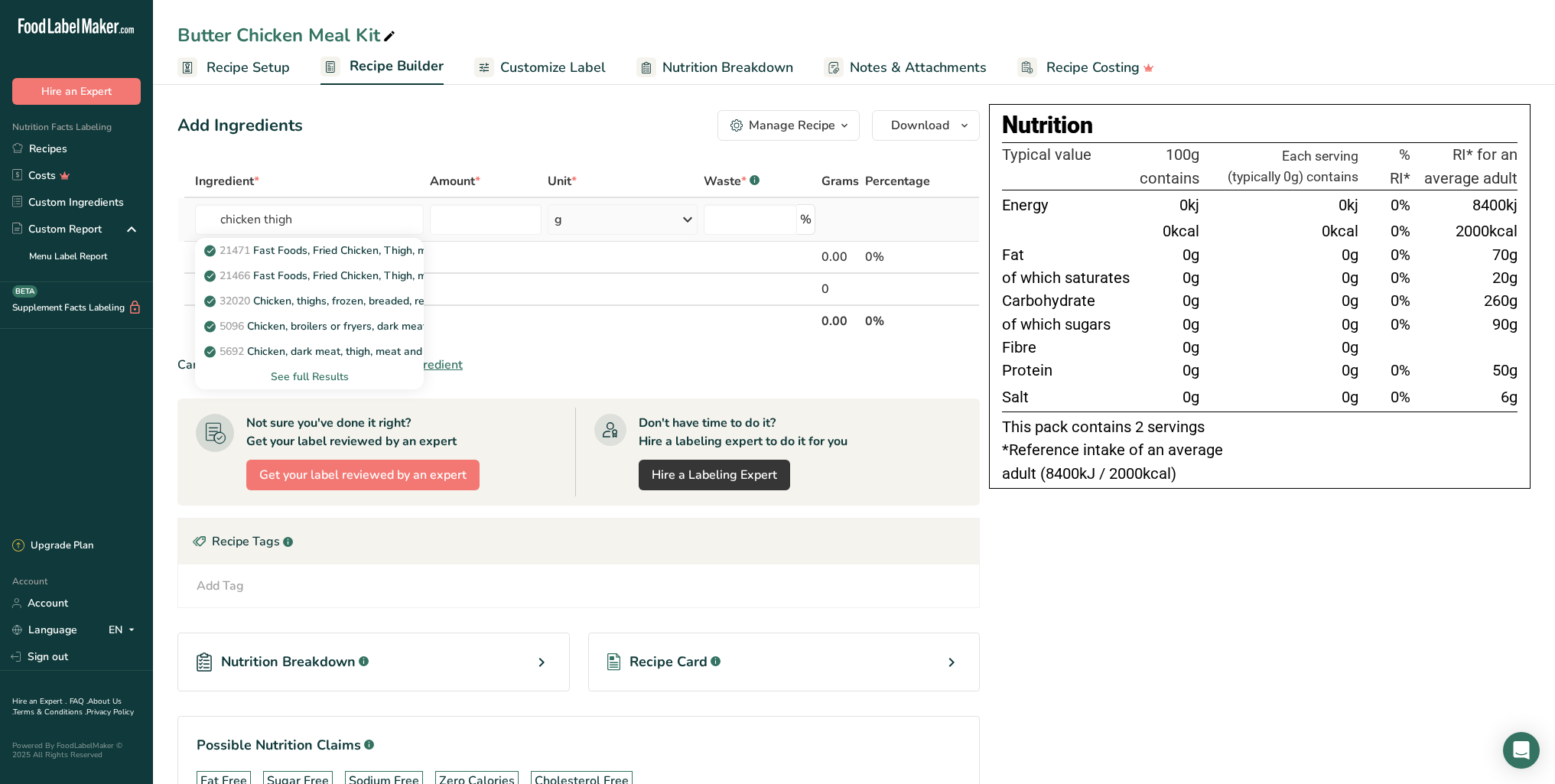 type 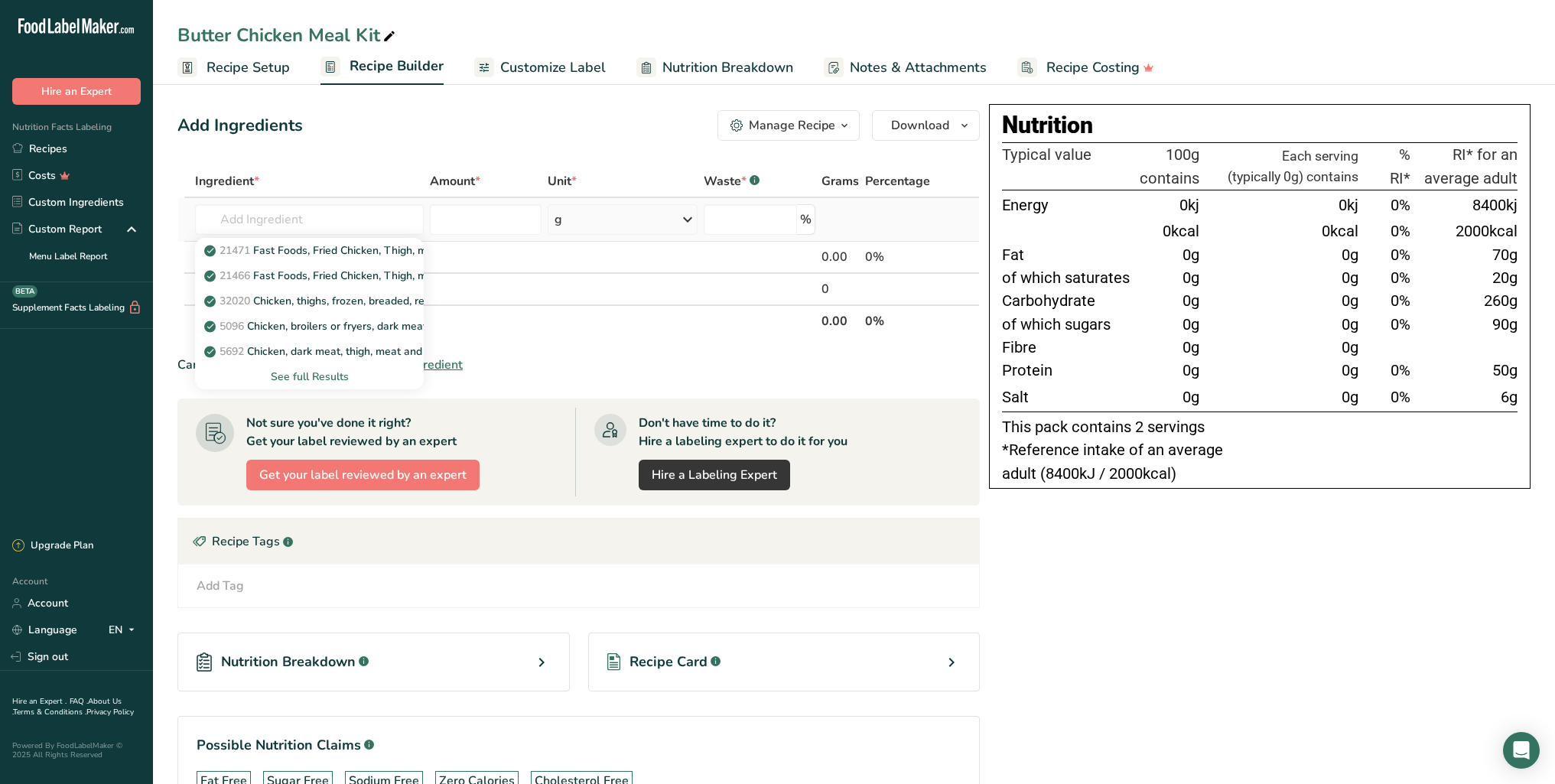 click on "See full Results" at bounding box center (309, 376) 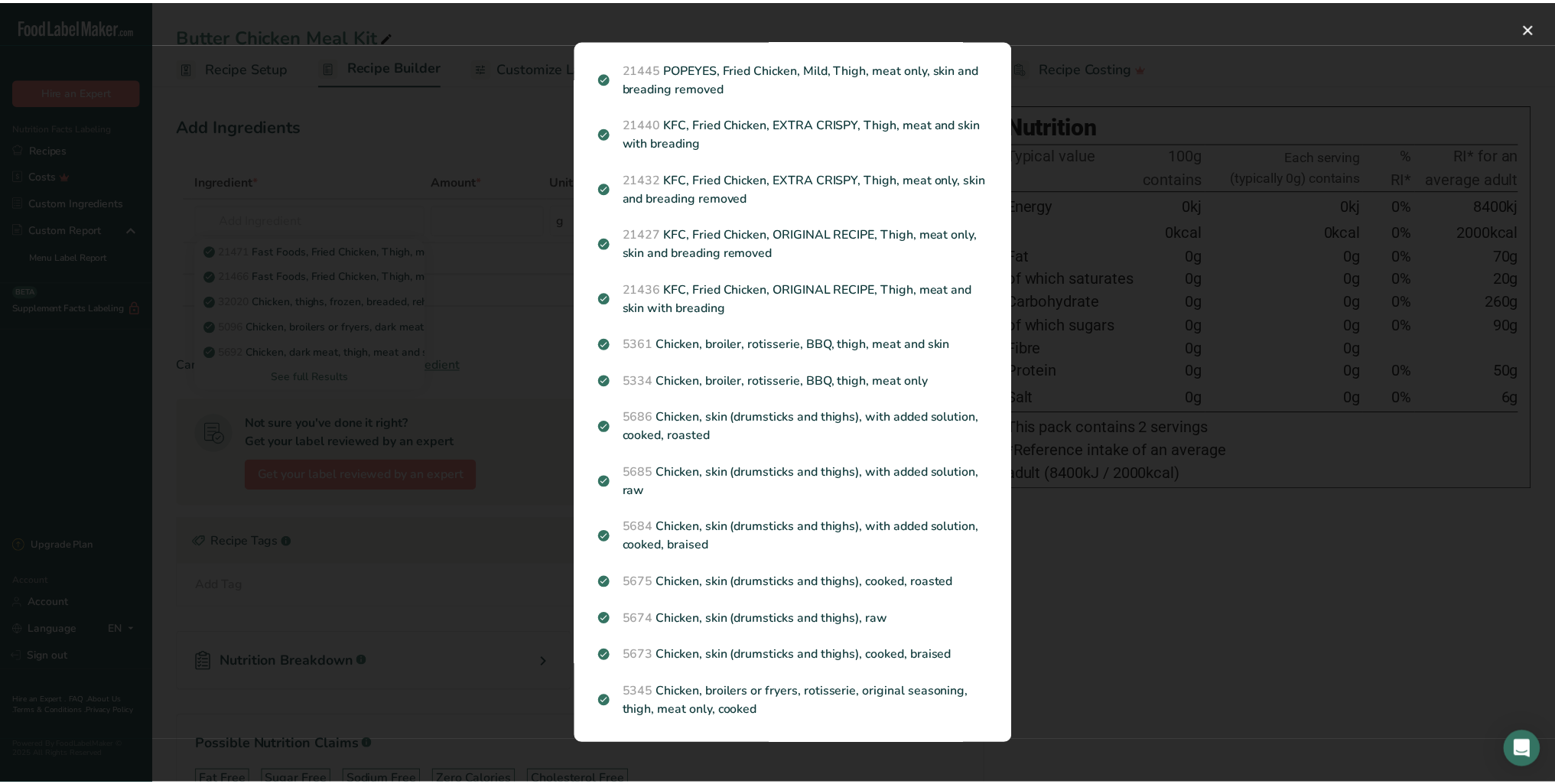 scroll, scrollTop: 1192, scrollLeft: 0, axis: vertical 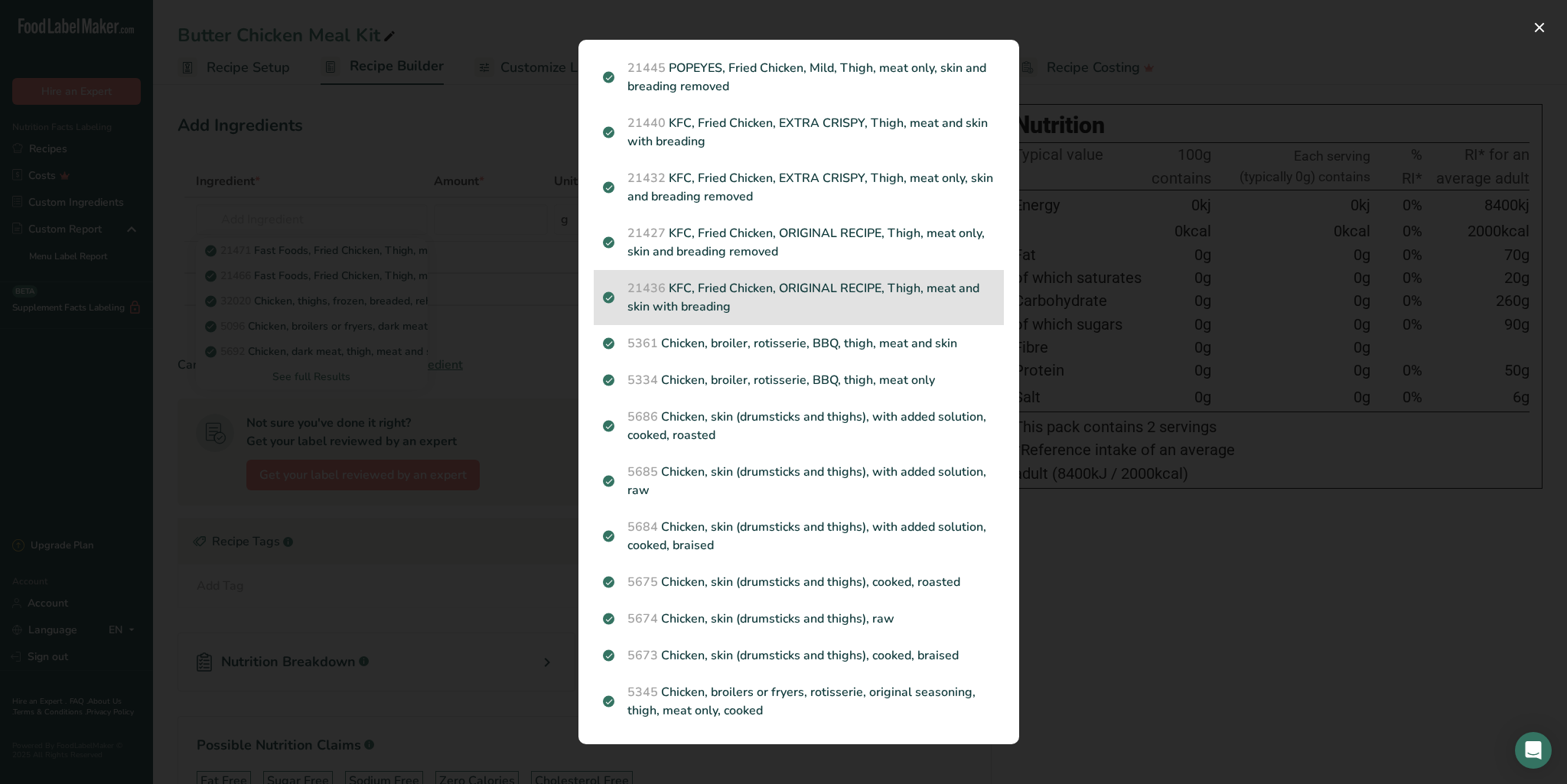 click on "21436
KFC, Fried Chicken, ORIGINAL RECIPE, Thigh, meat and skin with breading" at bounding box center [799, 298] 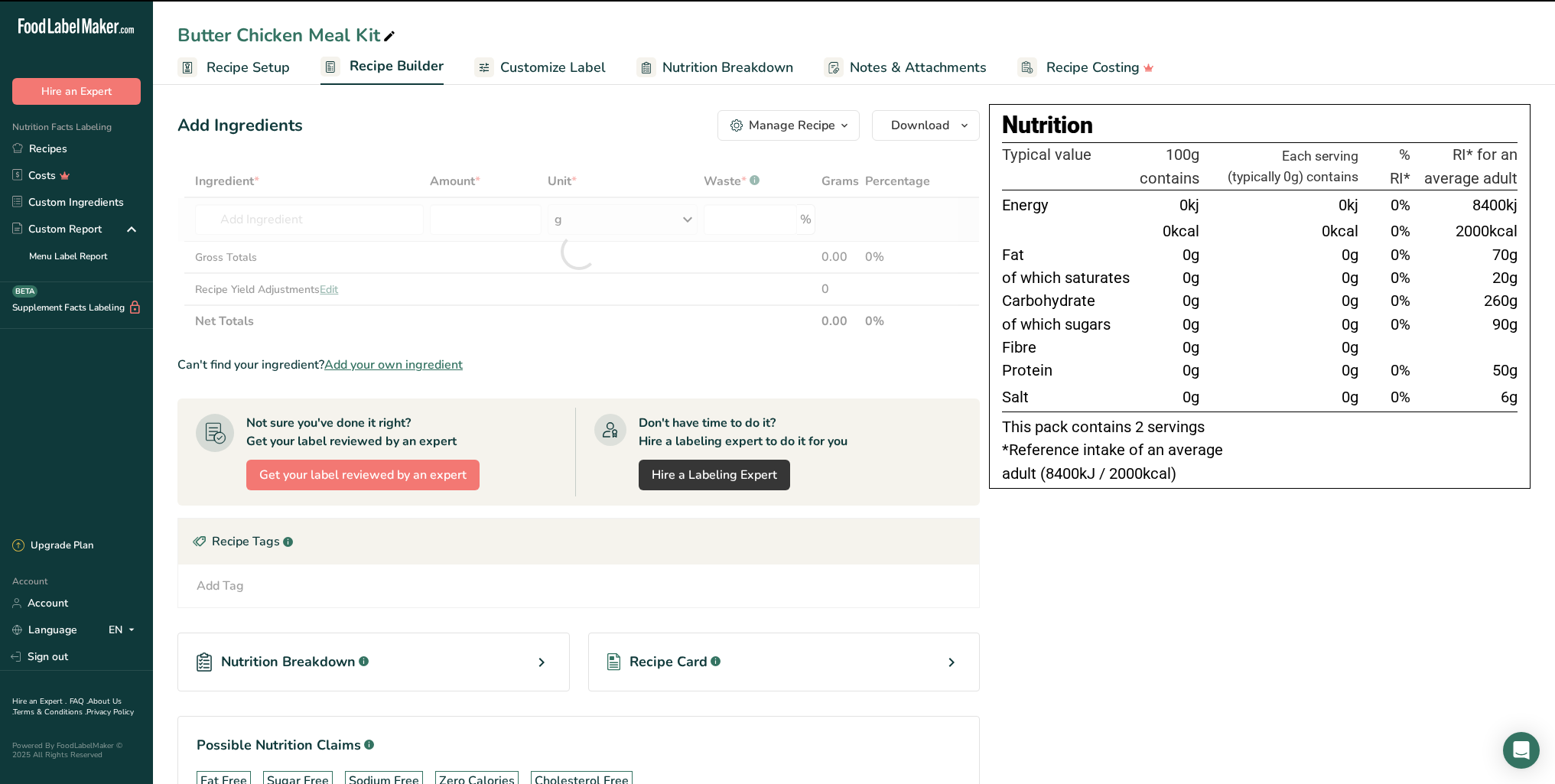 type on "0" 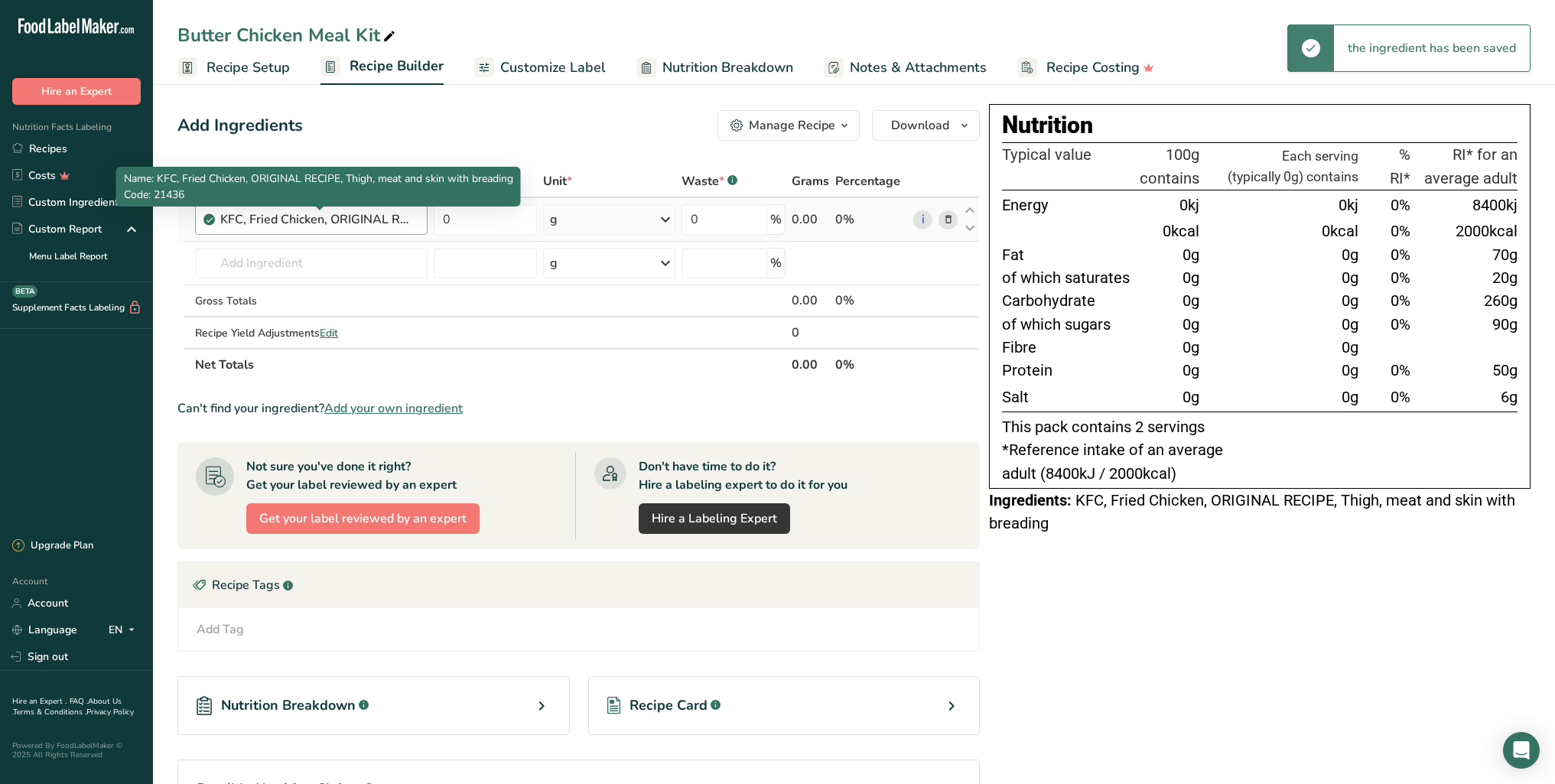 click on "KFC, Fried Chicken, ORIGINAL RECIPE, Thigh, meat and skin with breading" at bounding box center [316, 220] 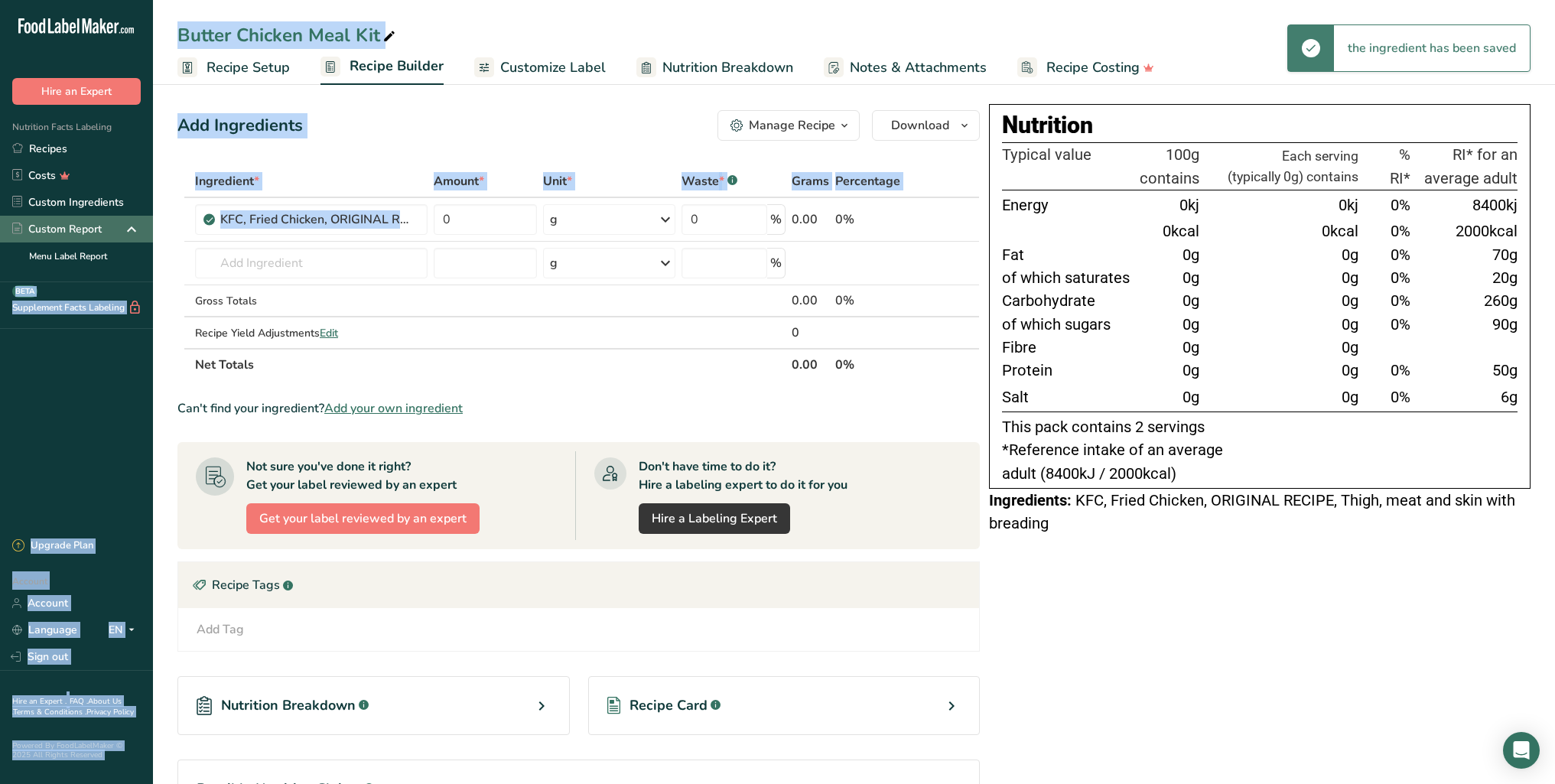 drag, startPoint x: 410, startPoint y: 219, endPoint x: 134, endPoint y: 223, distance: 276.02898 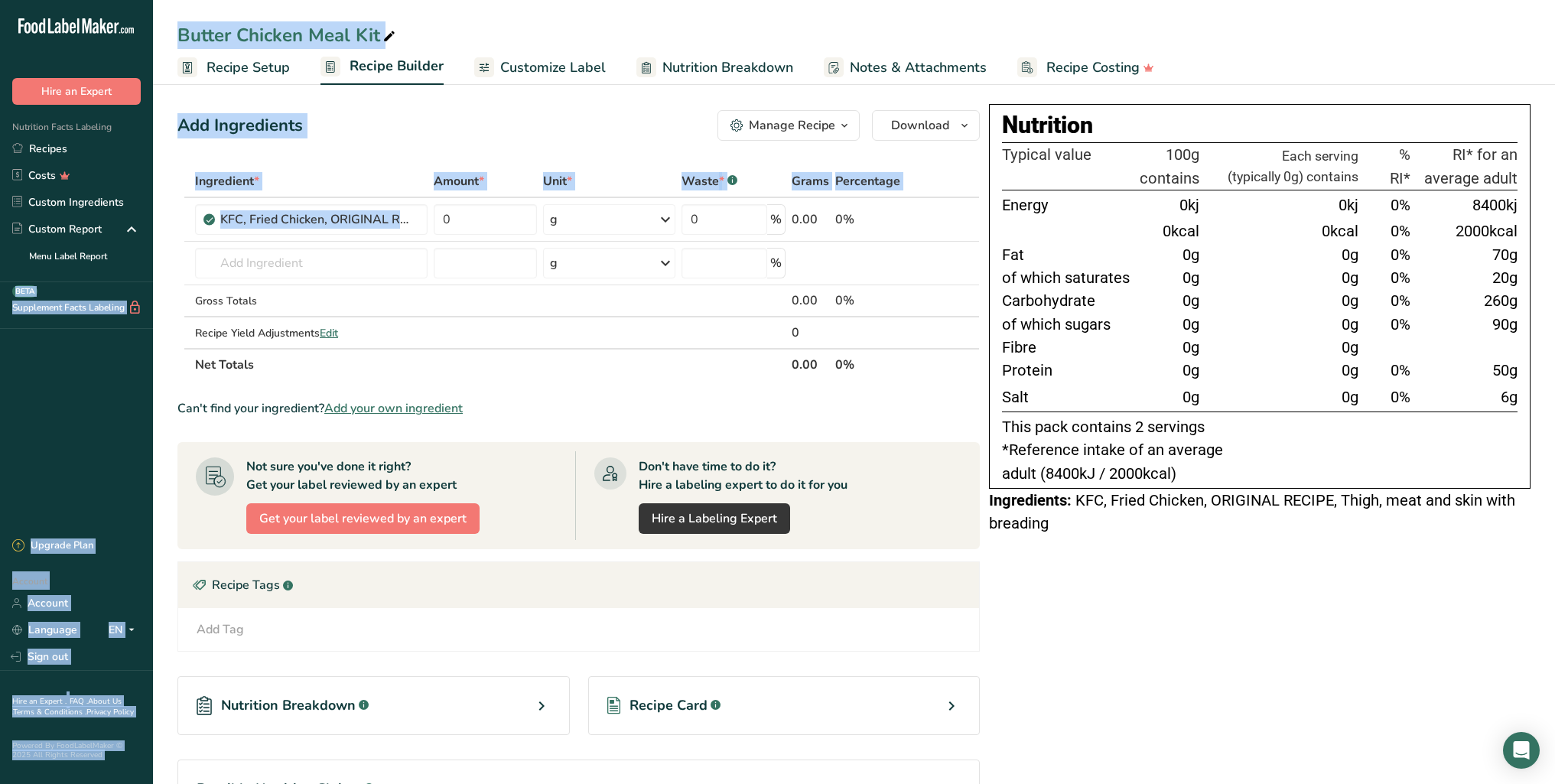 click on "Add Ingredients
Manage Recipe         Delete Recipe           Duplicate Recipe             Scale Recipe             Save as Sub-Recipe   .a-a{fill:#347362;}.b-a{fill:#fff;}                               Nutrition Breakdown                 Recipe Card
NEW
Amino Acids Pattern Report           Activity History
Download
Choose your preferred label style
Standard FDA label
Standard FDA label
The most common format for nutrition facts labels in compliance with the FDA's typeface, style and requirements
Tabular FDA label
A label format compliant with the FDA regulations presented in a tabular (horizontal) display.
Linear FDA label
A simple linear display for small sized packages.
Simplified FDA label" at bounding box center (578, 125) 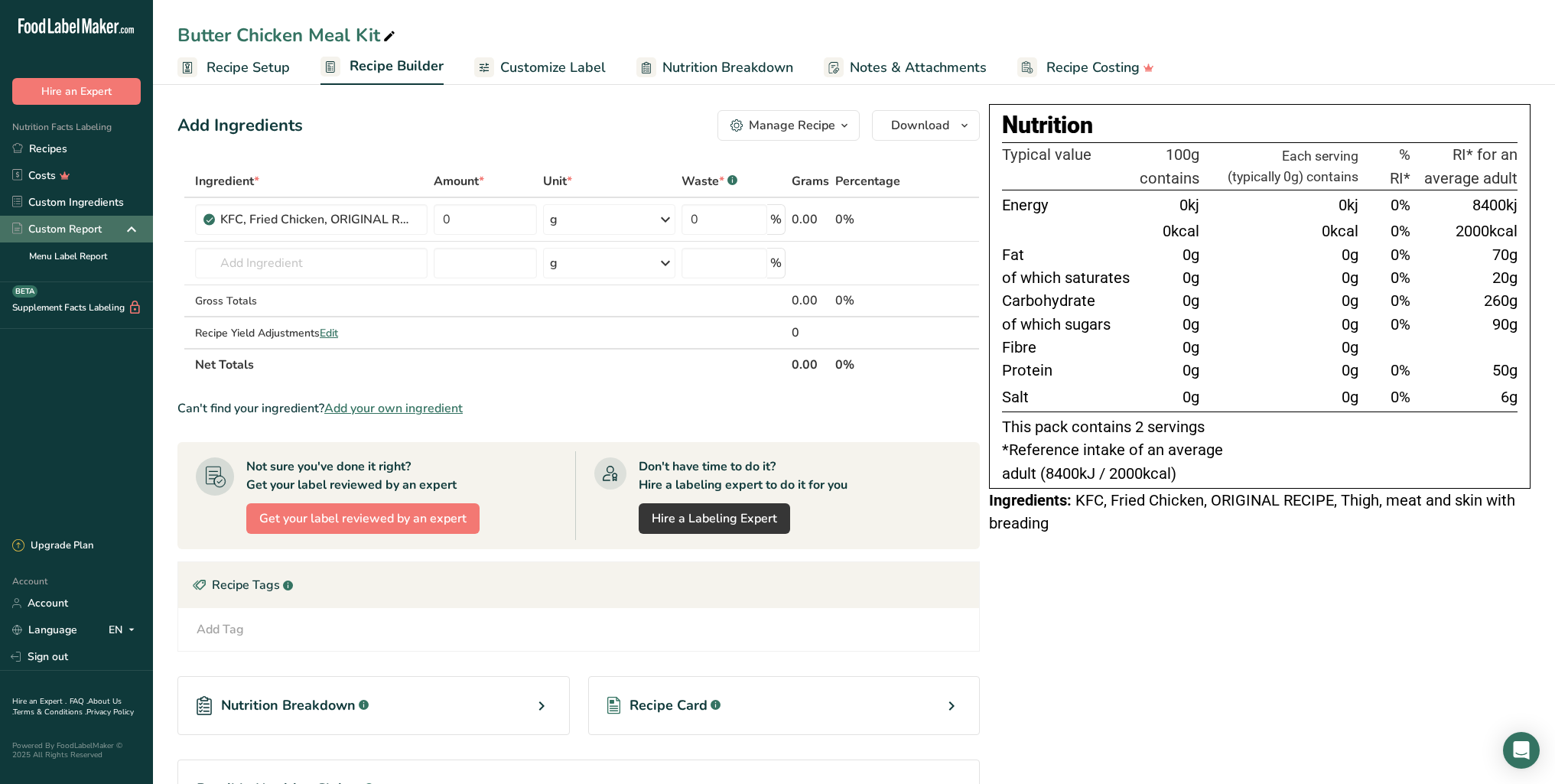 drag, startPoint x: 412, startPoint y: 222, endPoint x: 112, endPoint y: 237, distance: 300.37477 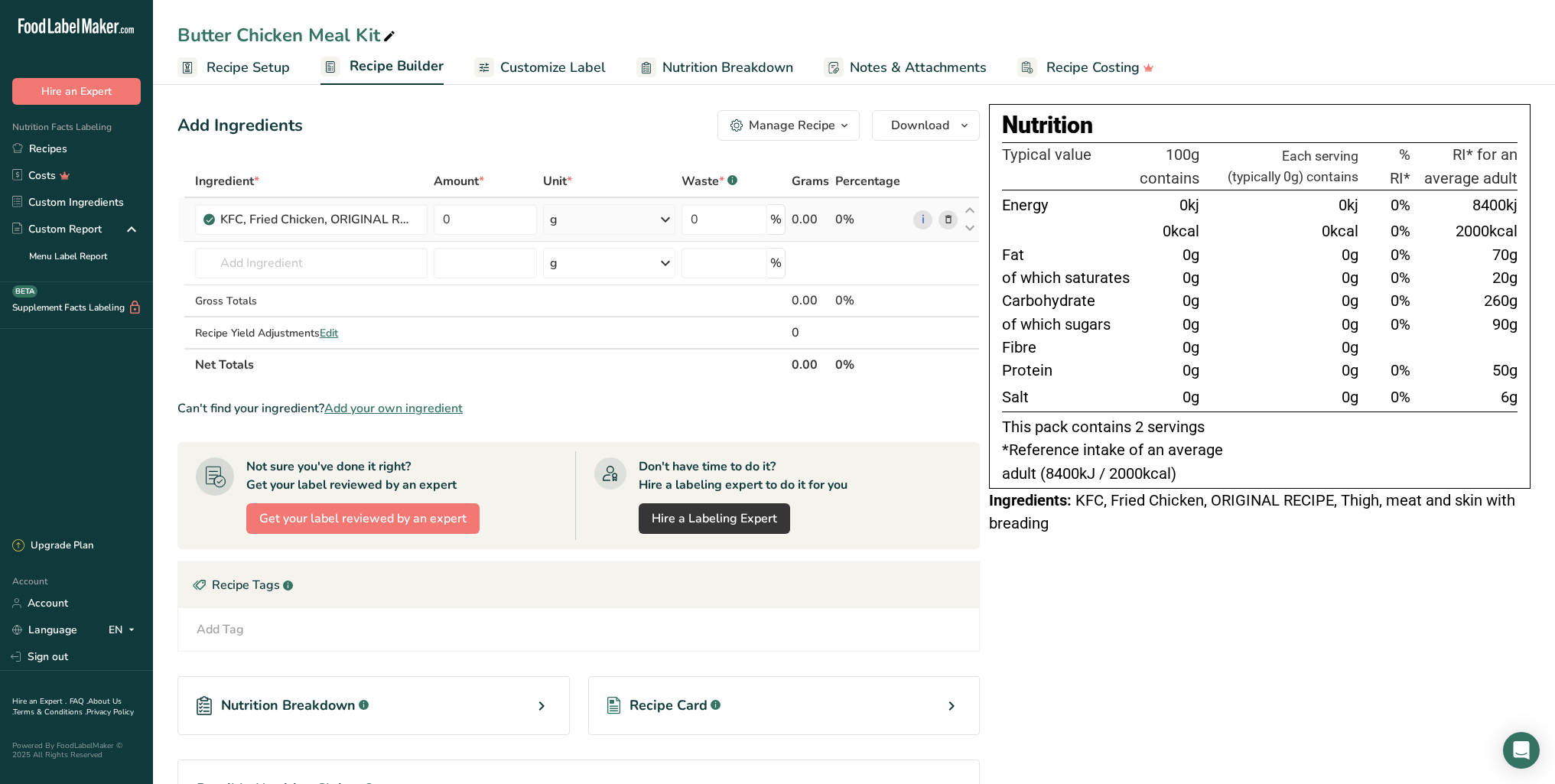 click at bounding box center [948, 220] 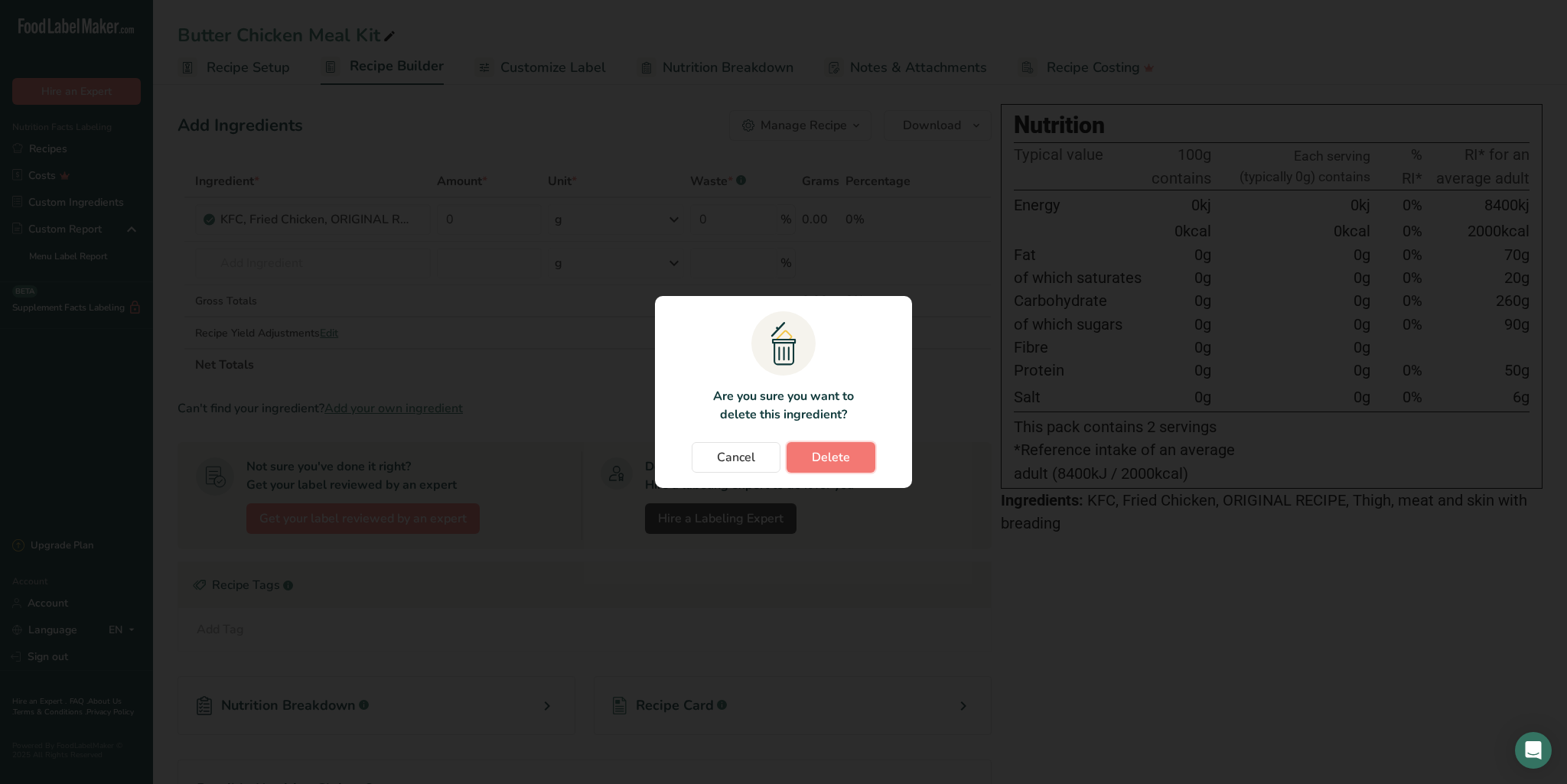 click on "Delete" at bounding box center (831, 457) 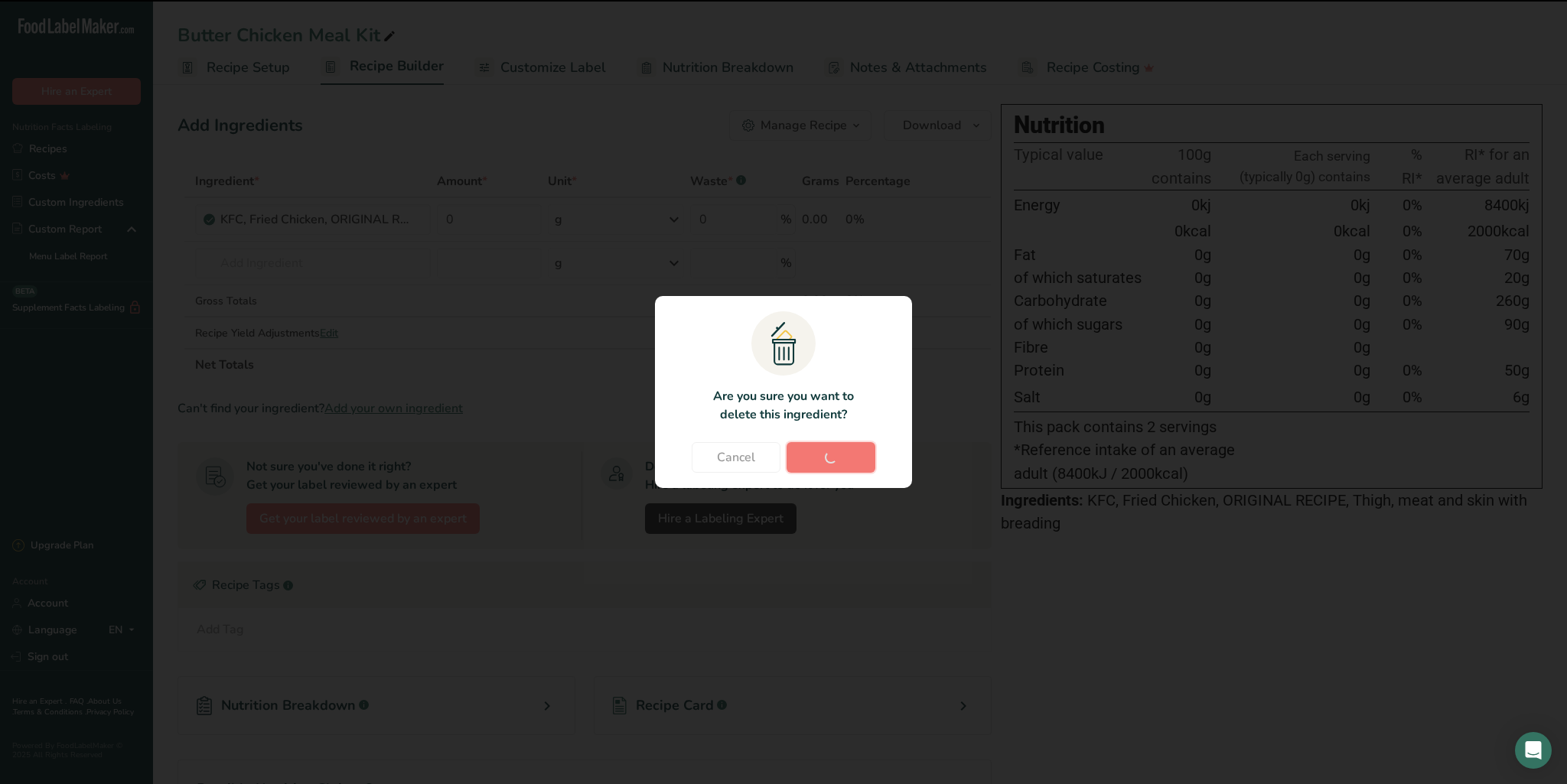 type 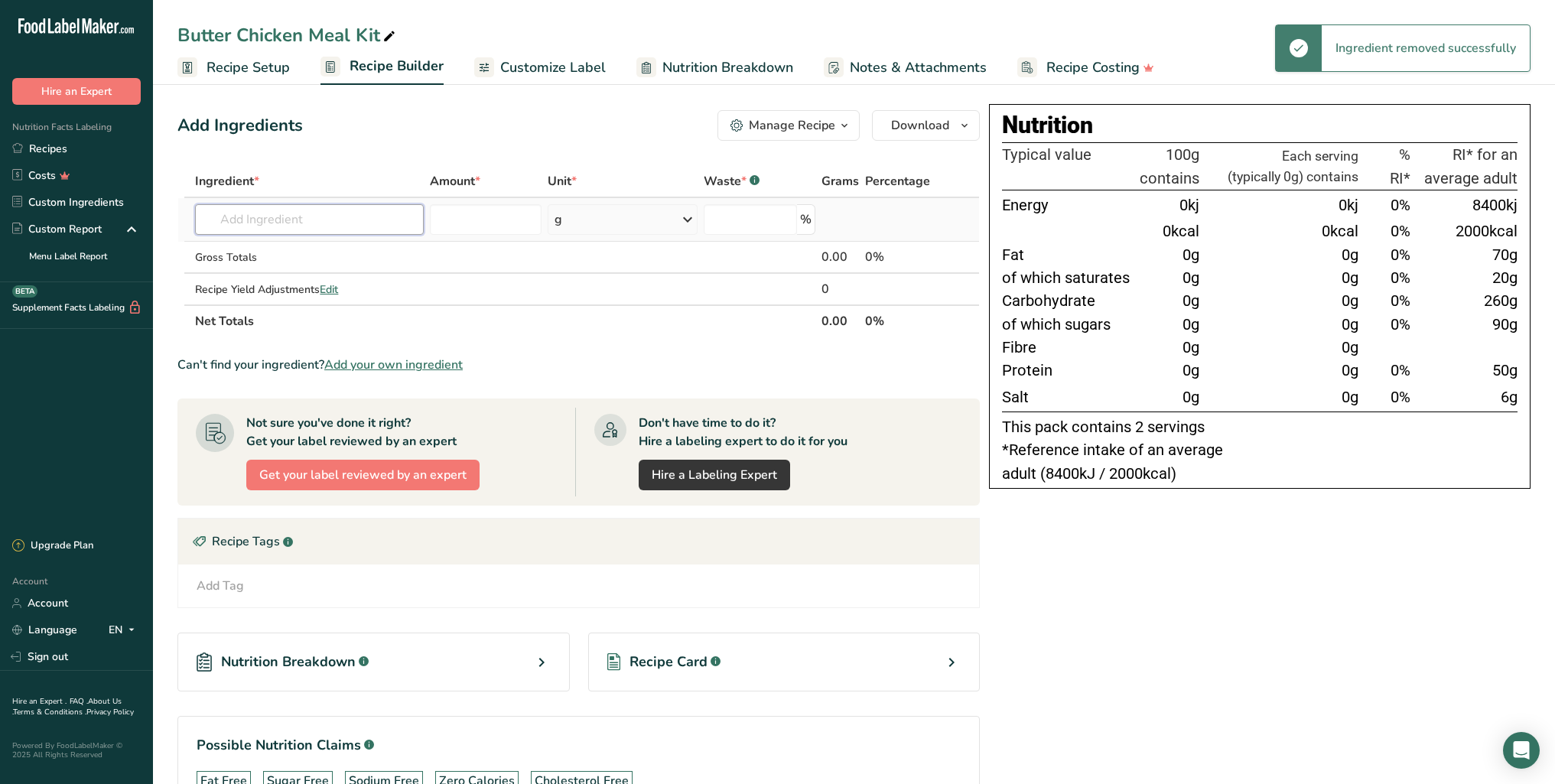 click at bounding box center (309, 220) 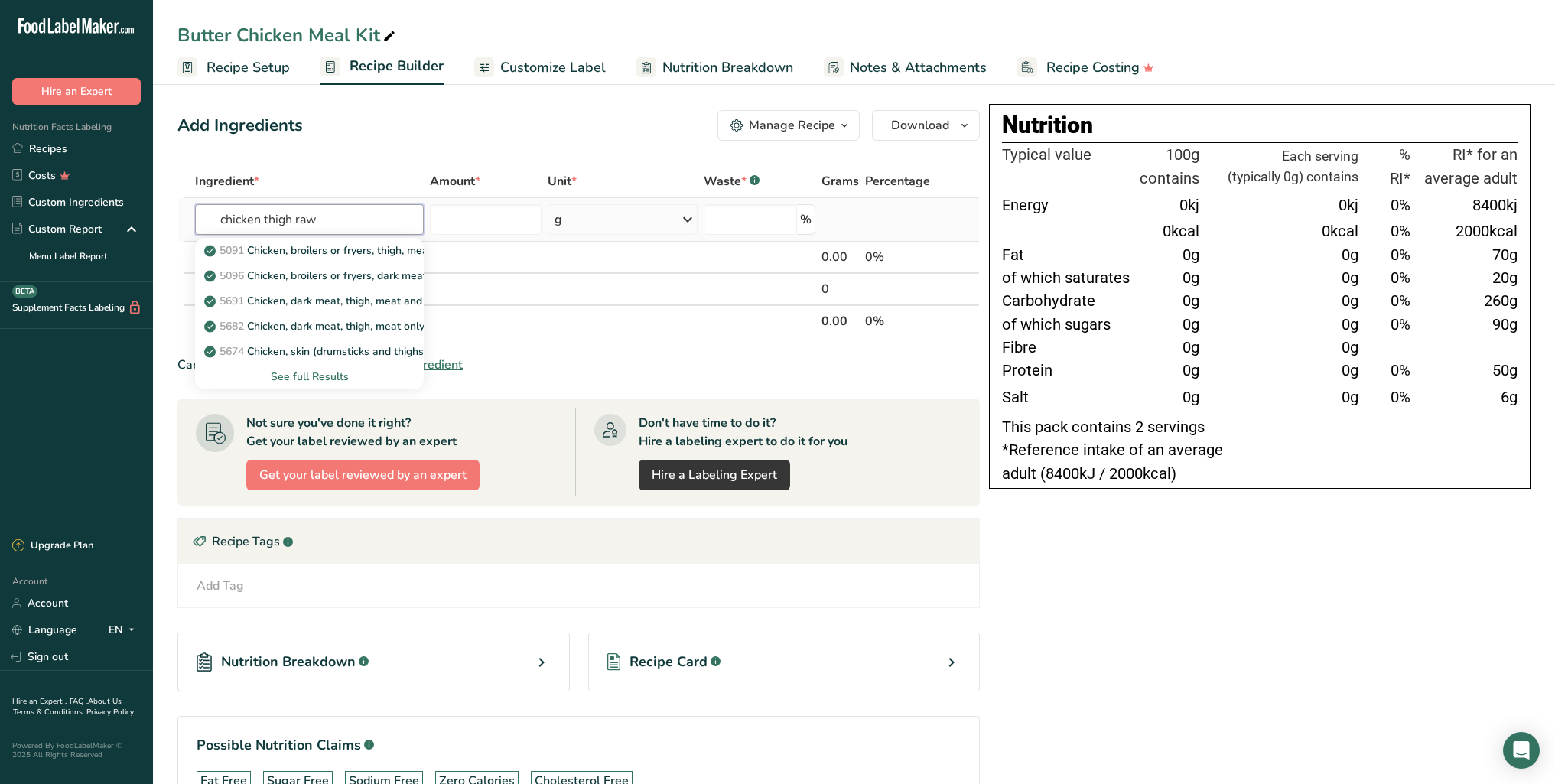 type on "chicken thigh raw" 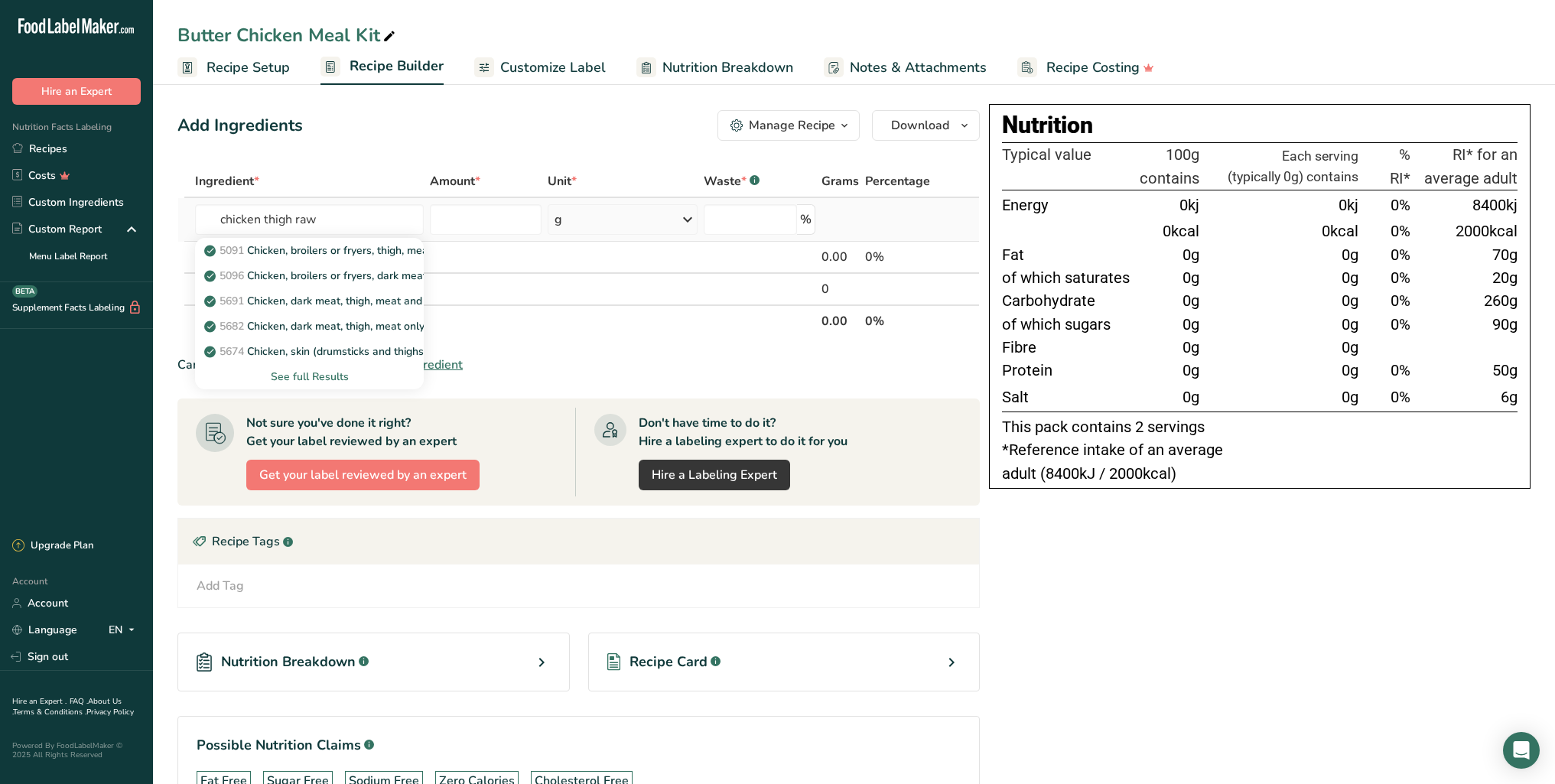 type 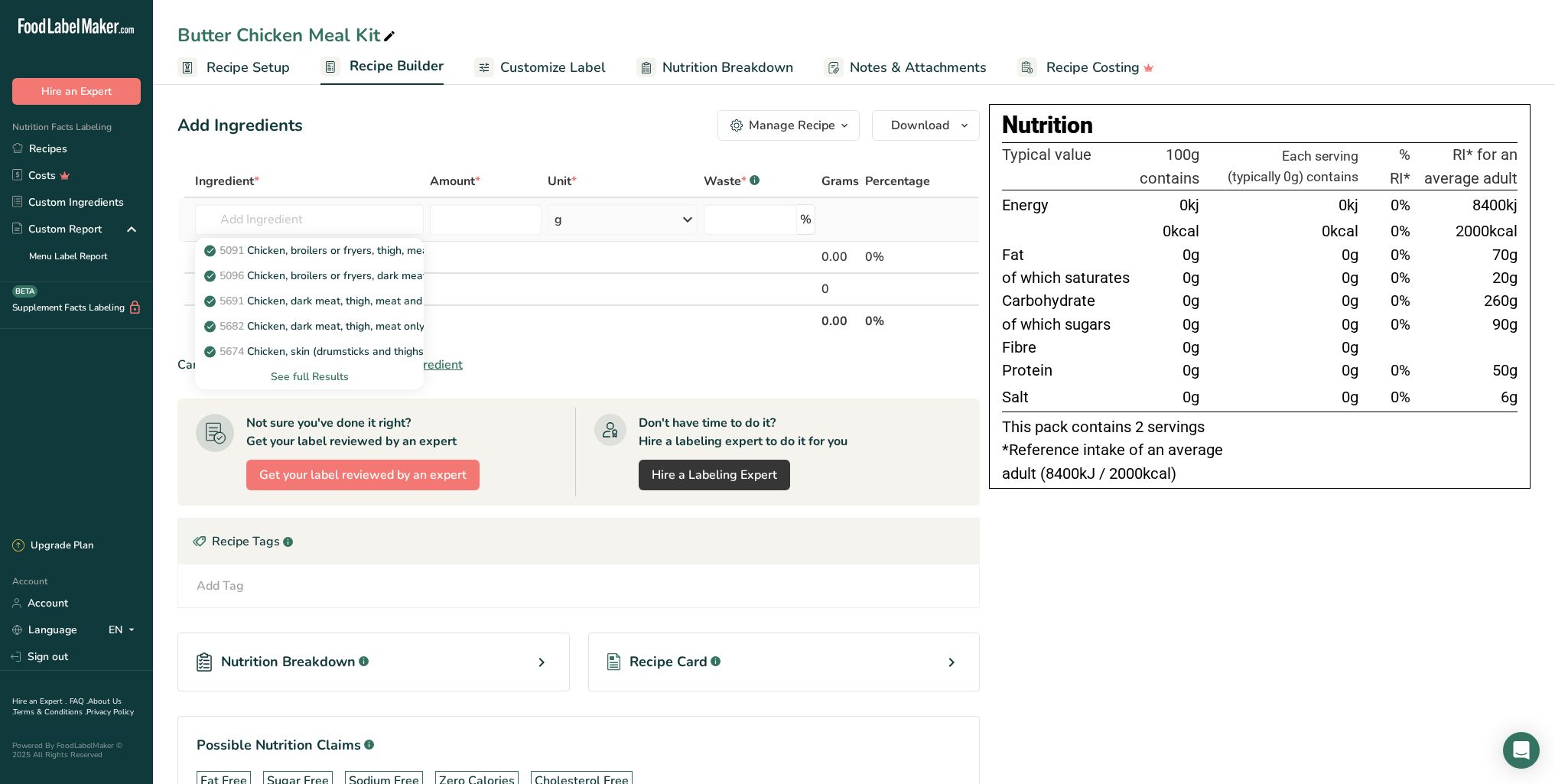 click on "See full Results" at bounding box center [309, 376] 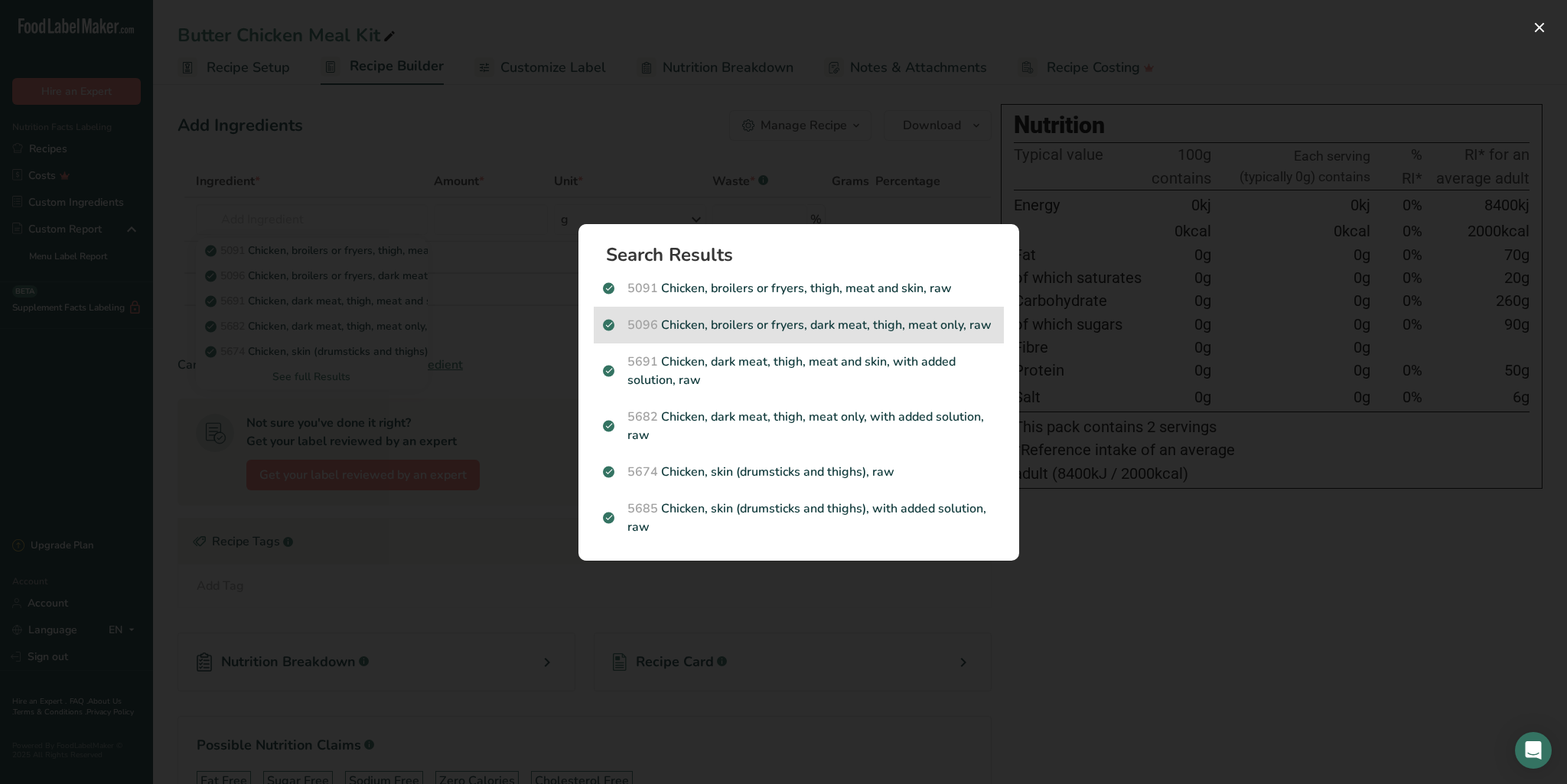 click on "5096
Chicken, broilers or fryers, dark meat, thigh, meat only, raw" at bounding box center (799, 325) 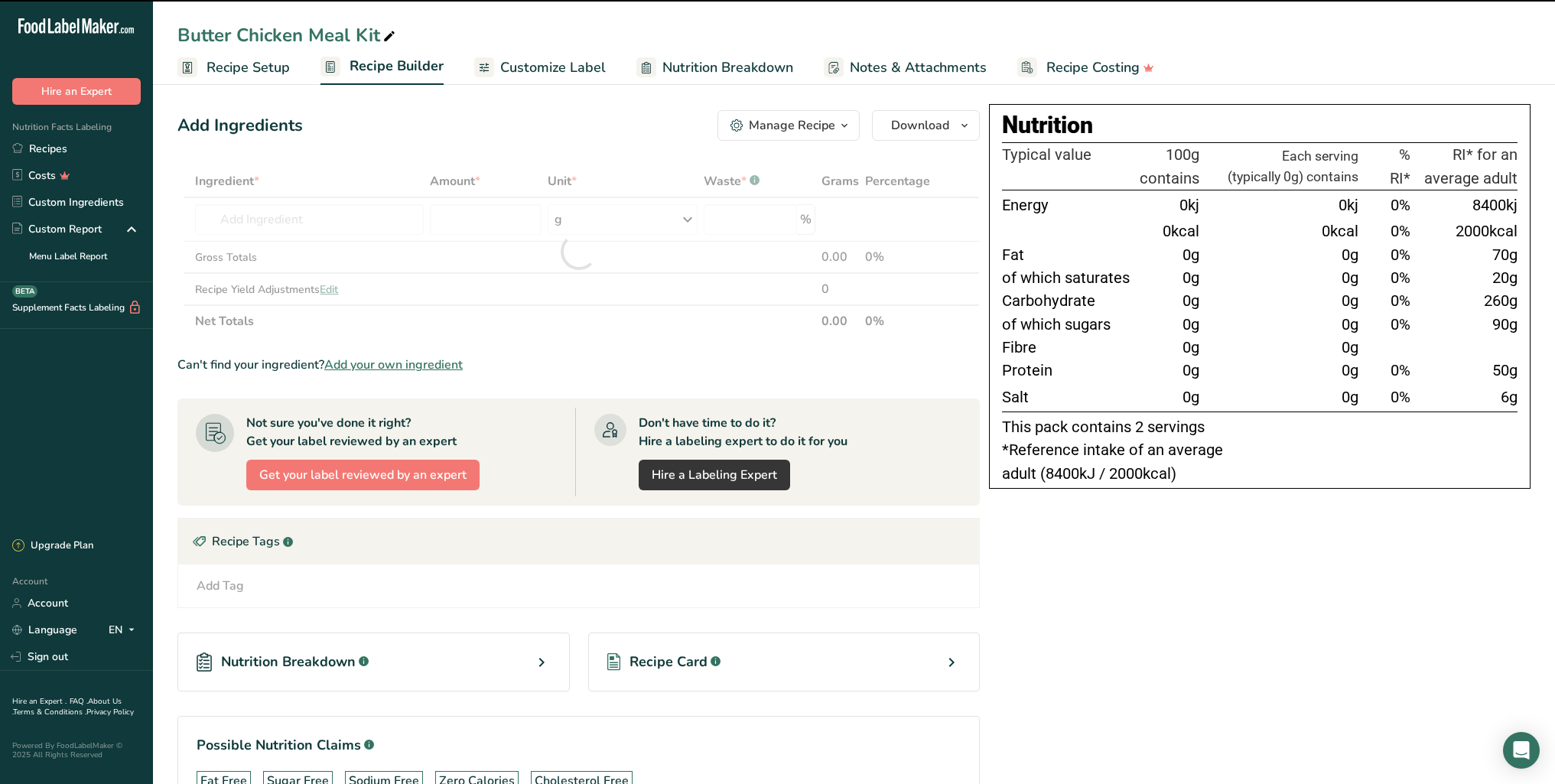 type on "0" 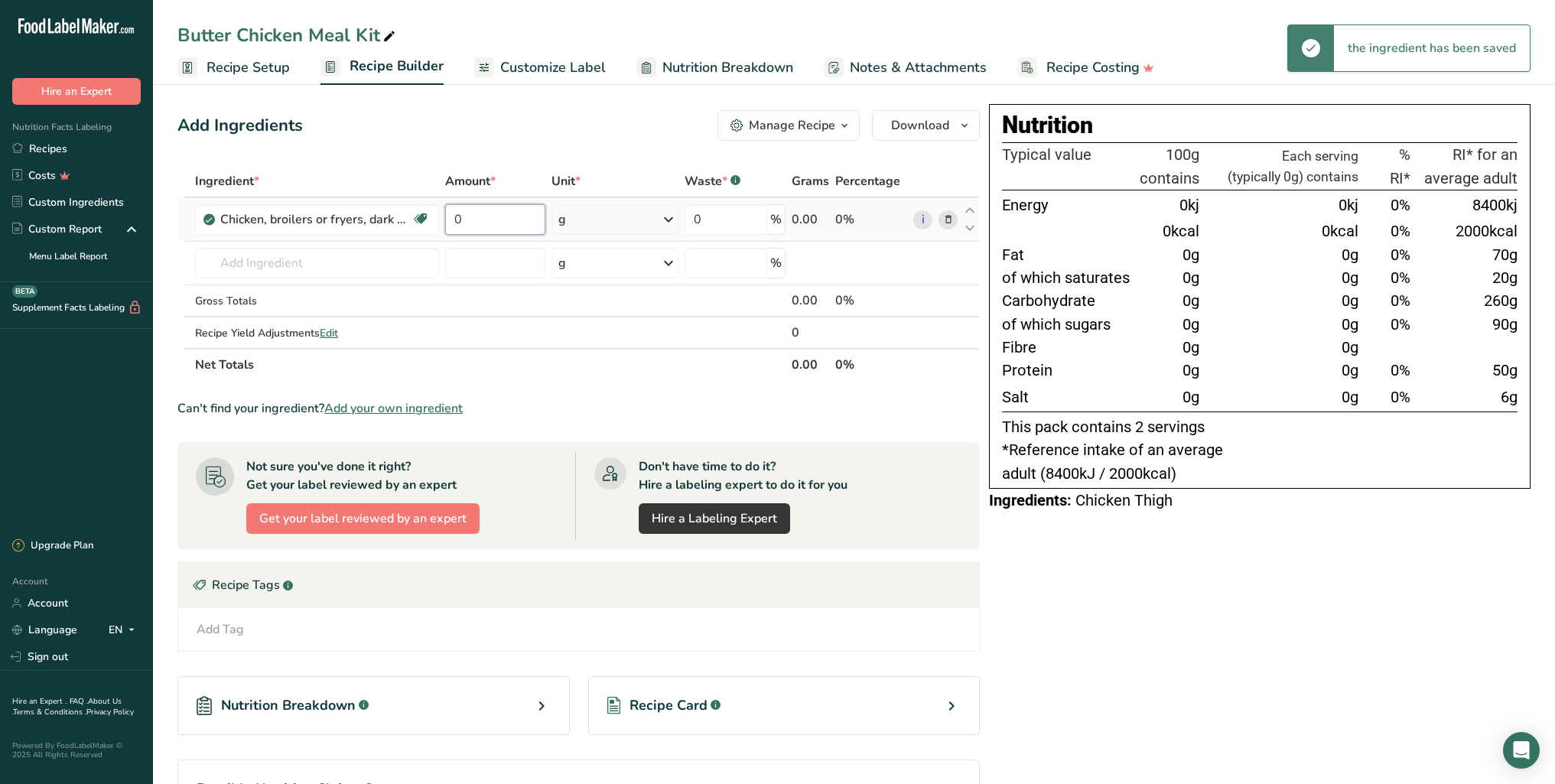 click on "0" at bounding box center [495, 220] 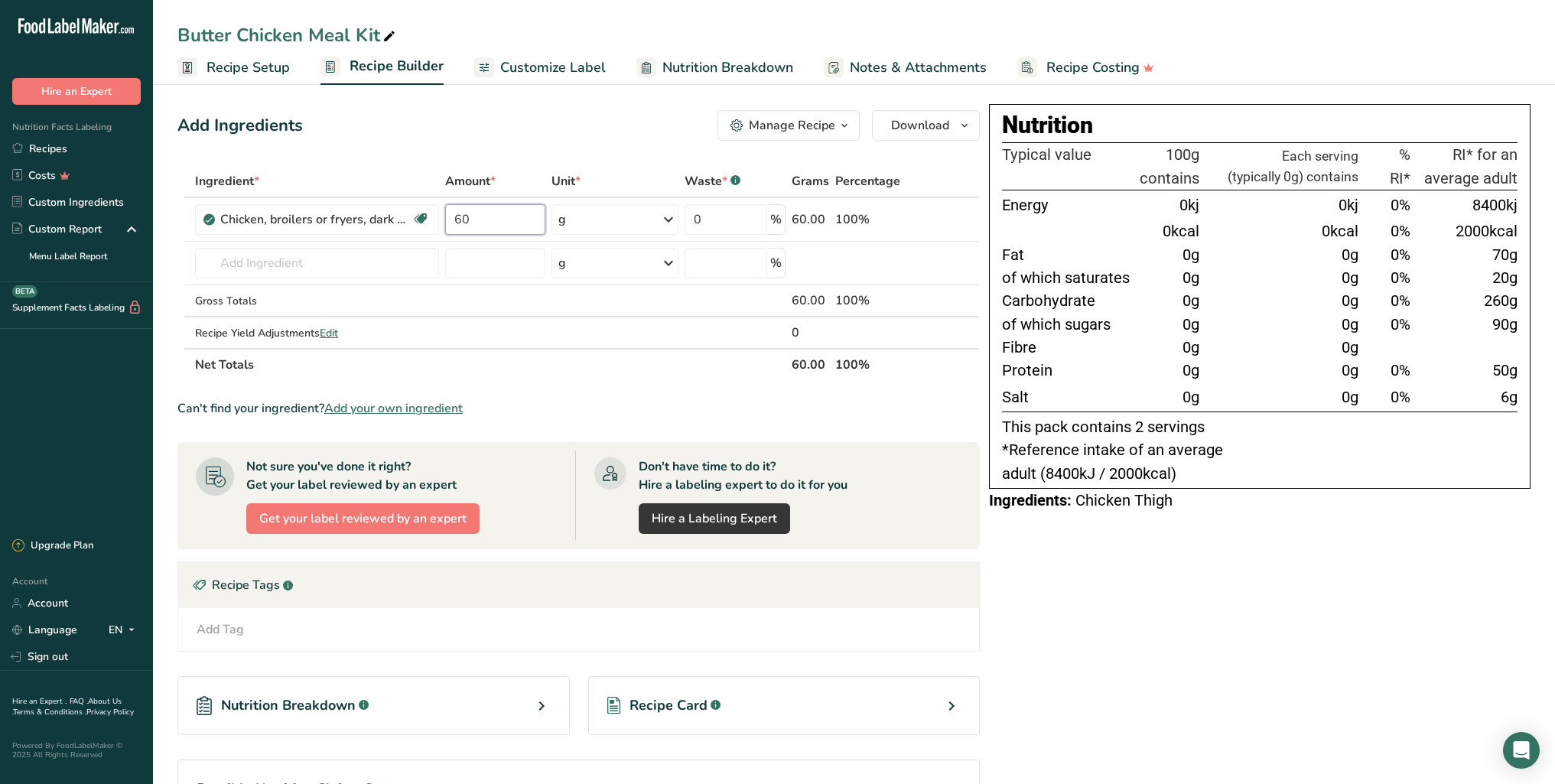 type on "6" 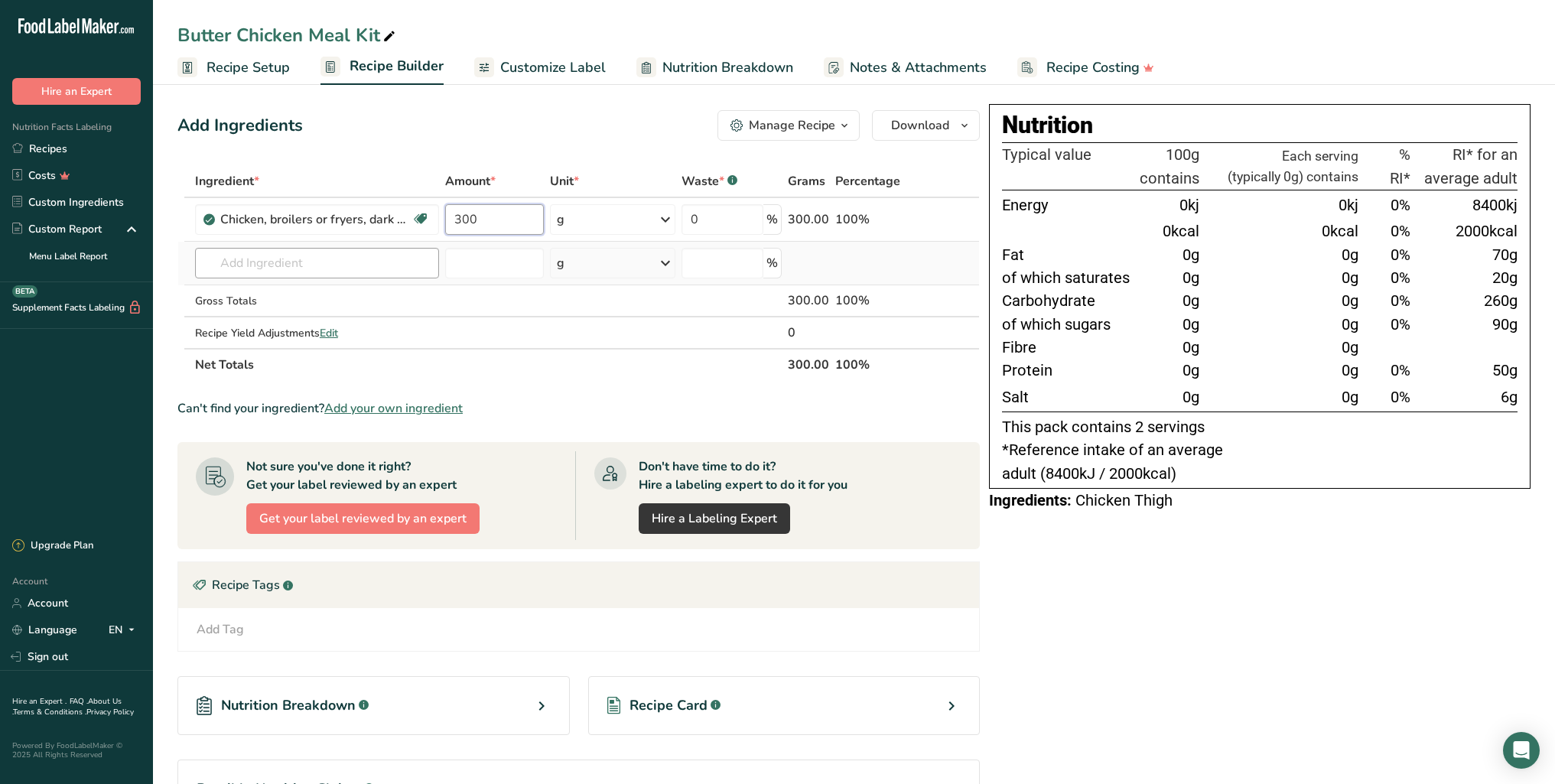 type on "300" 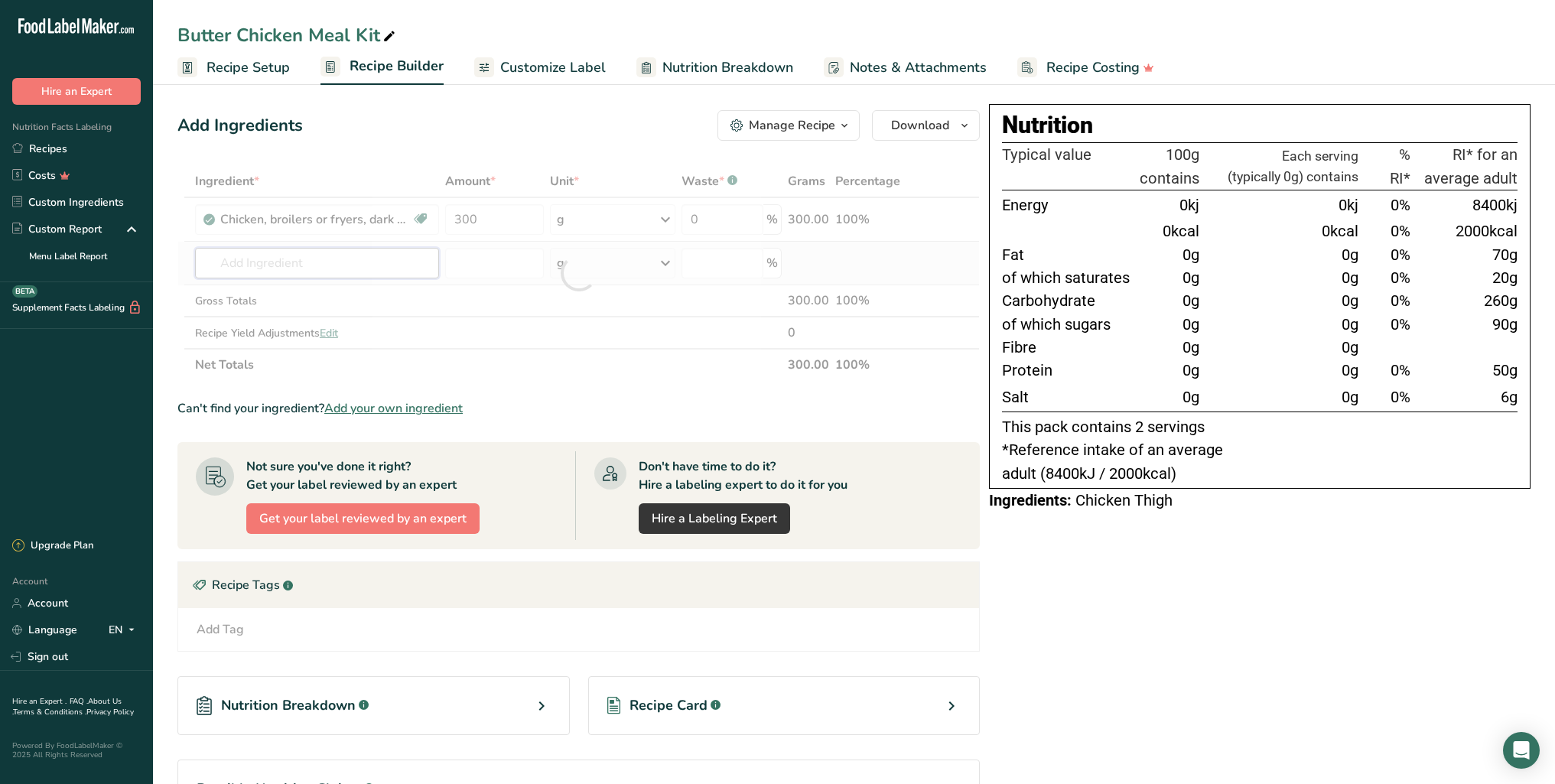 click on "Ingredient *
Amount *
Unit *
Waste *   .a-a{fill:#347362;}.b-a{fill:#fff;}          Grams
Percentage
Chicken, broilers or fryers, dark meat, thigh, meat only, raw
Dairy free
Gluten free
Soy free
300
g
Portions
4 oz
1 thigh without skin
Weight Units
g
kg
mg
See more
Volume Units
l
Volume units require a density conversion. If you know your ingredient's density enter it below. Otherwise, click on "RIA" our AI Regulatory bot - she will be able to help you
lb/ft3
g/cm3
Confirm
mL
lb/ft3" at bounding box center [578, 273] 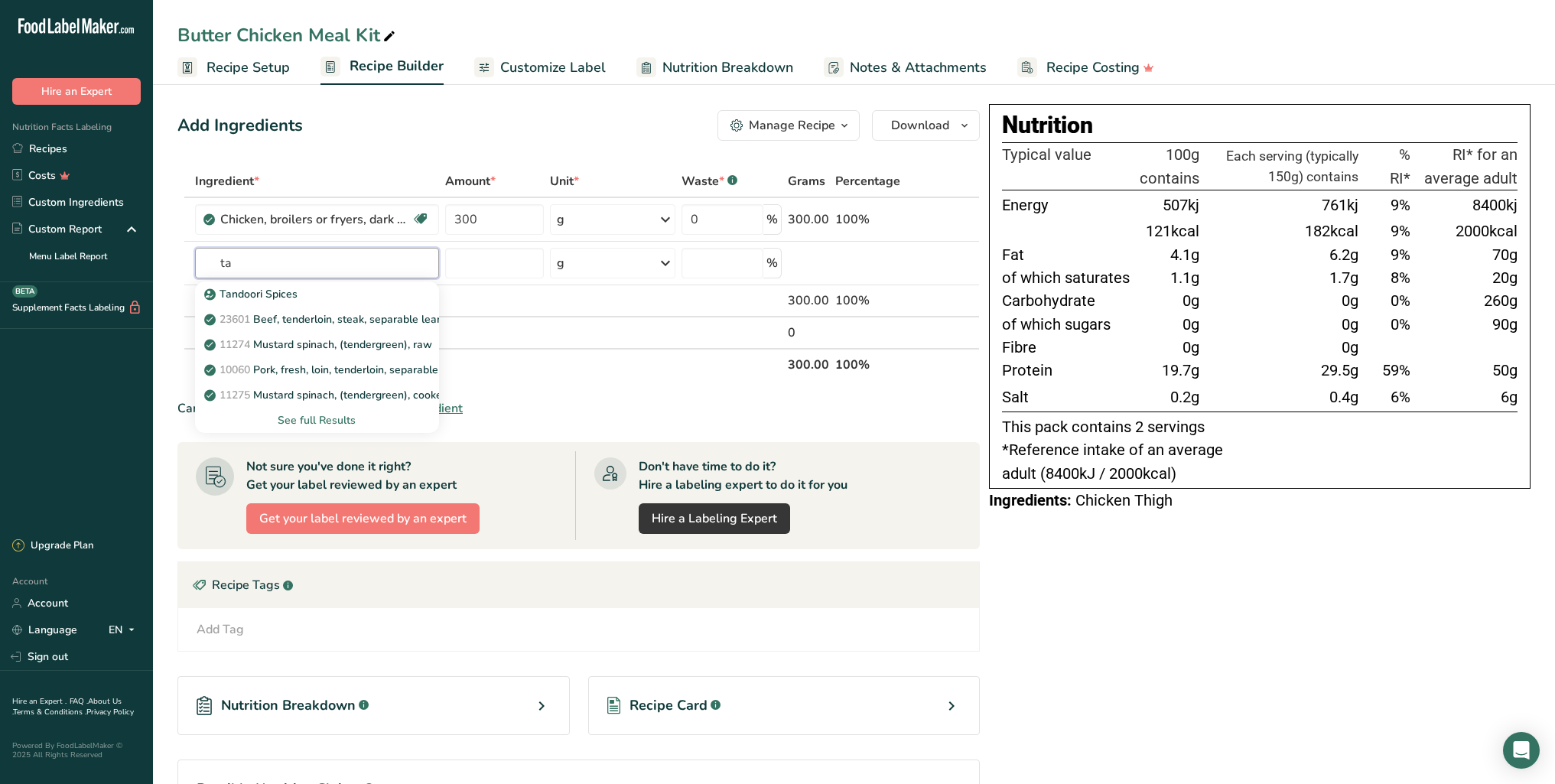 type on "t" 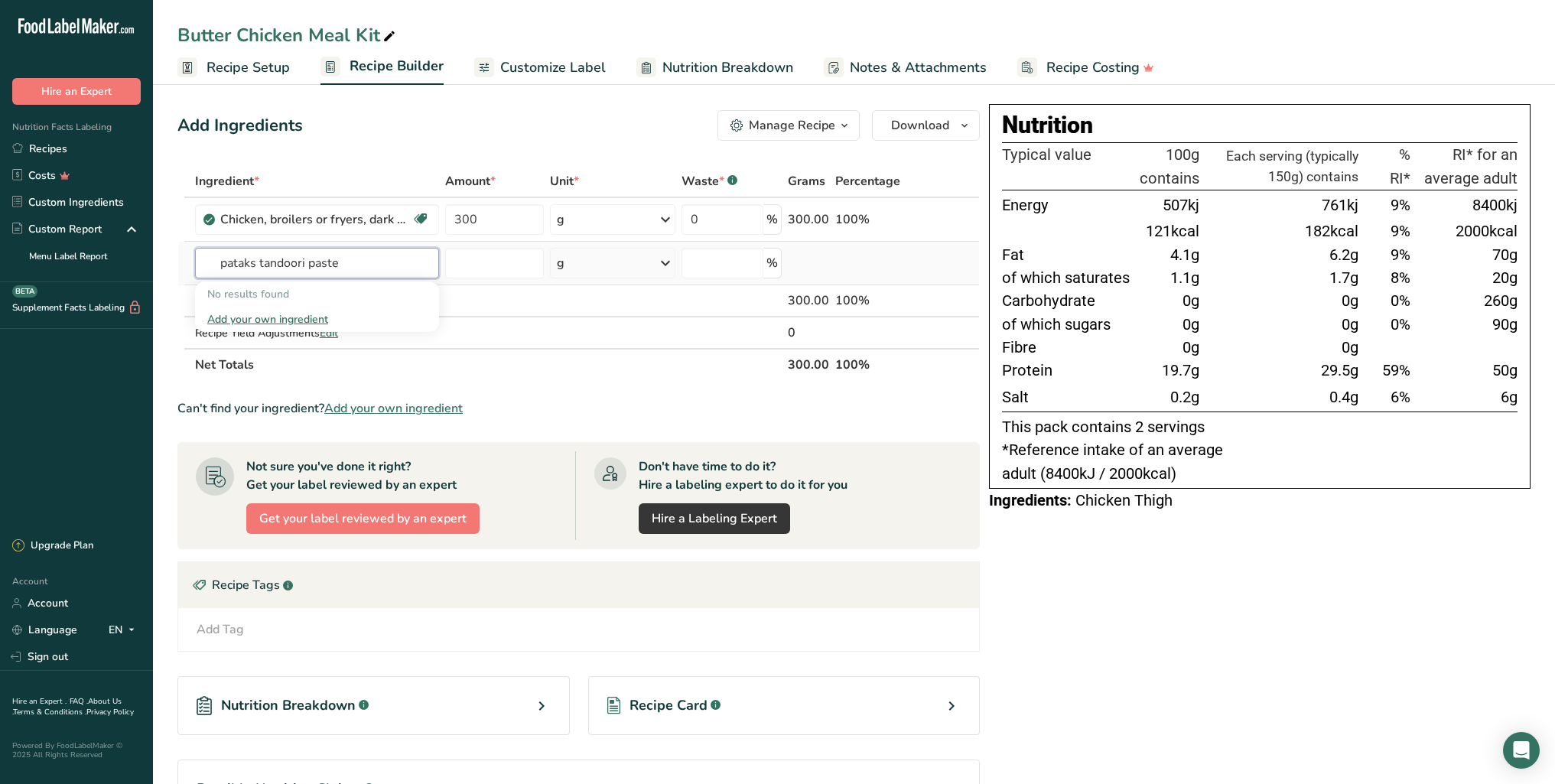 click on "pataks tandoori paste" at bounding box center (317, 263) 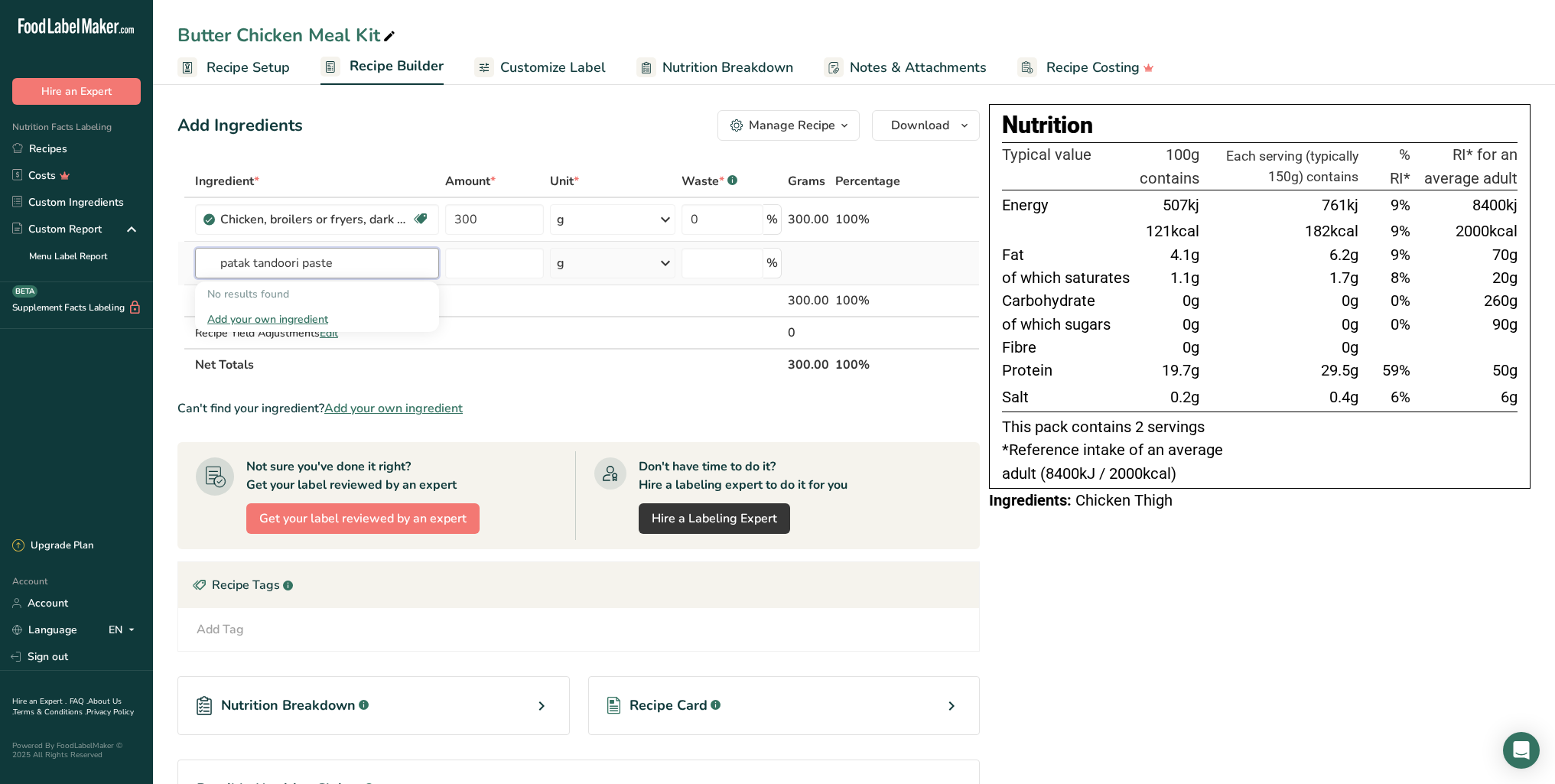 click on "patak tandoori paste" at bounding box center [317, 263] 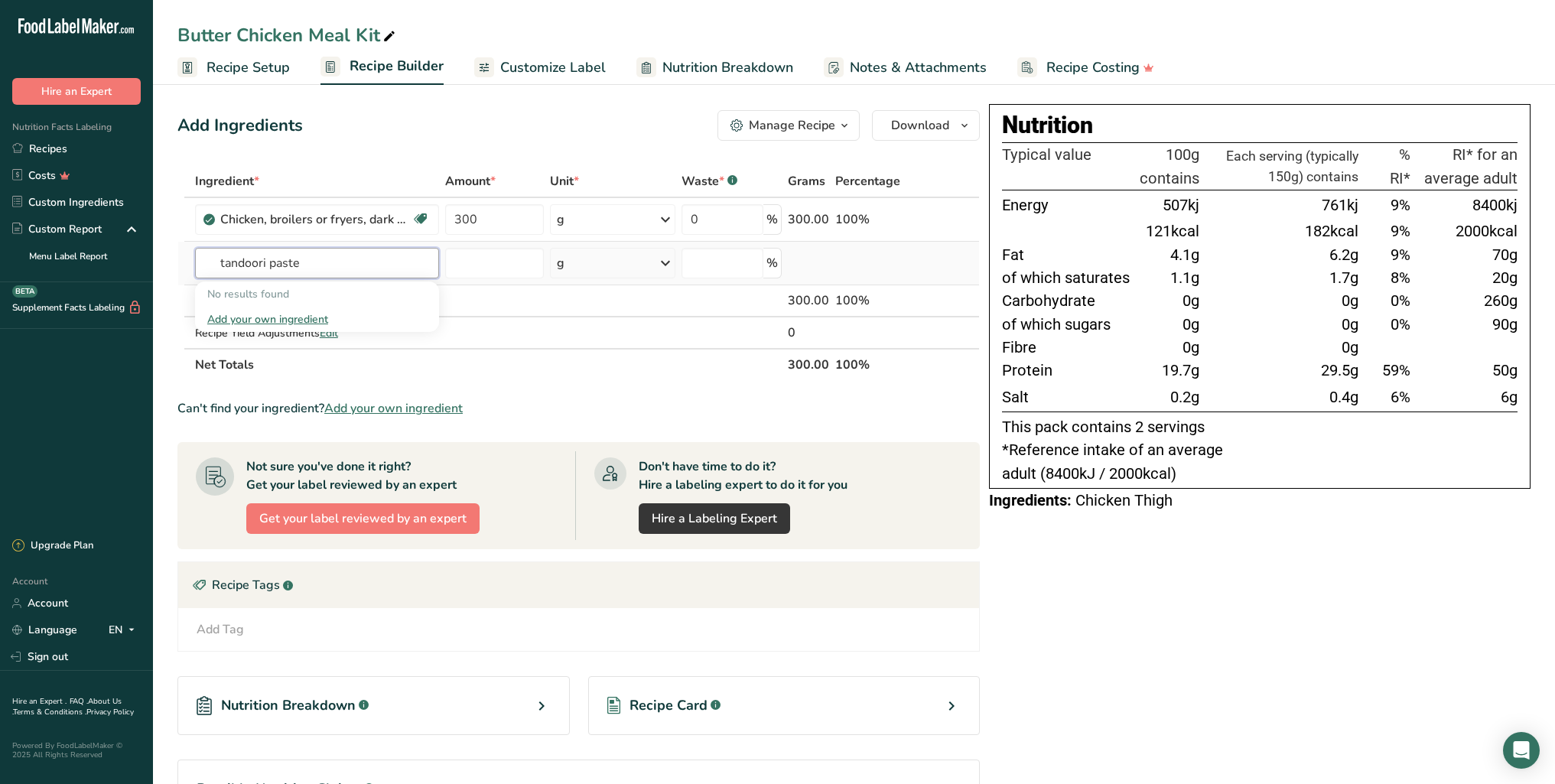click on "tandoori paste" at bounding box center (317, 263) 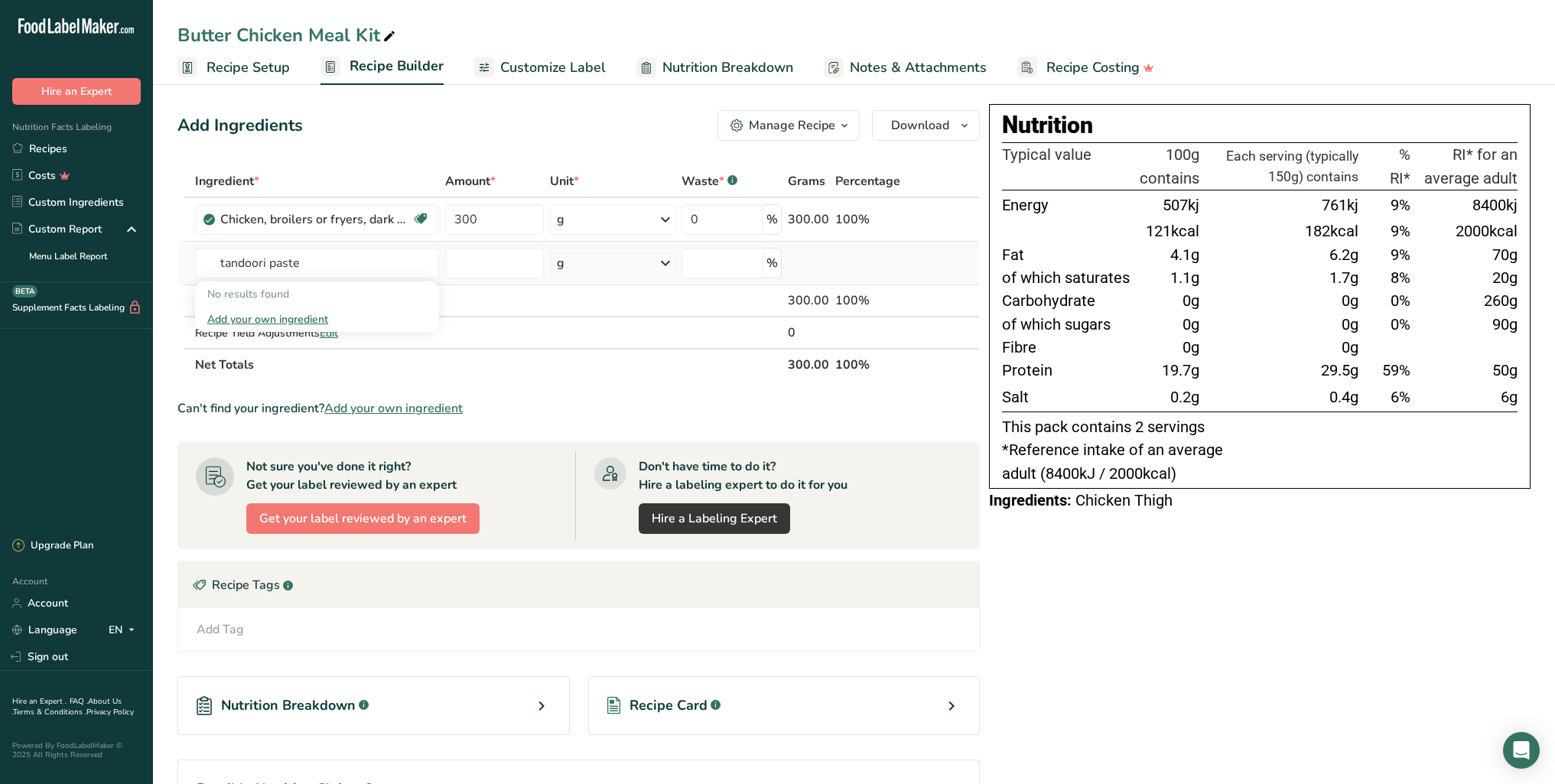 type 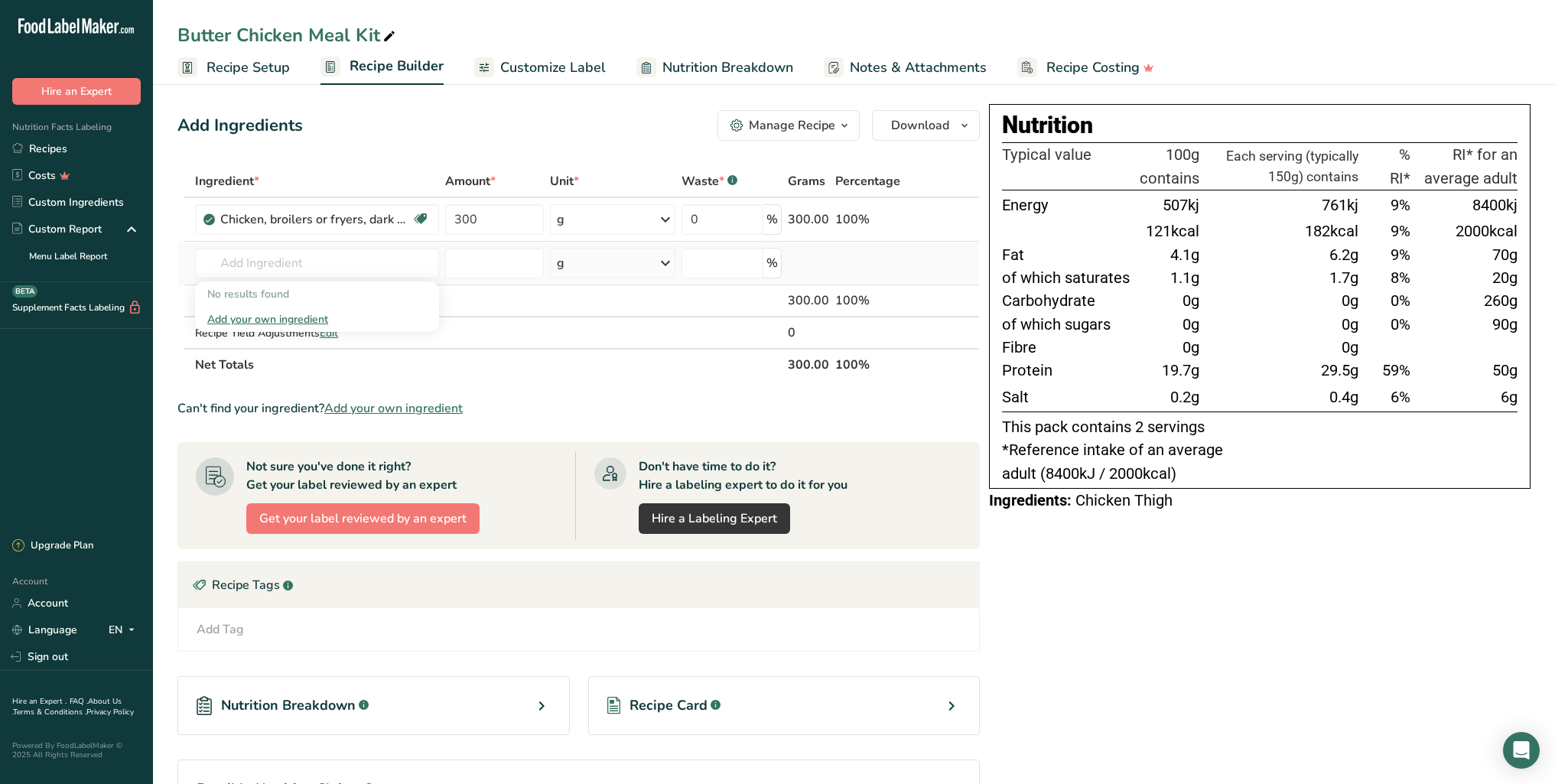 click on "Add your own ingredient" at bounding box center (317, 319) 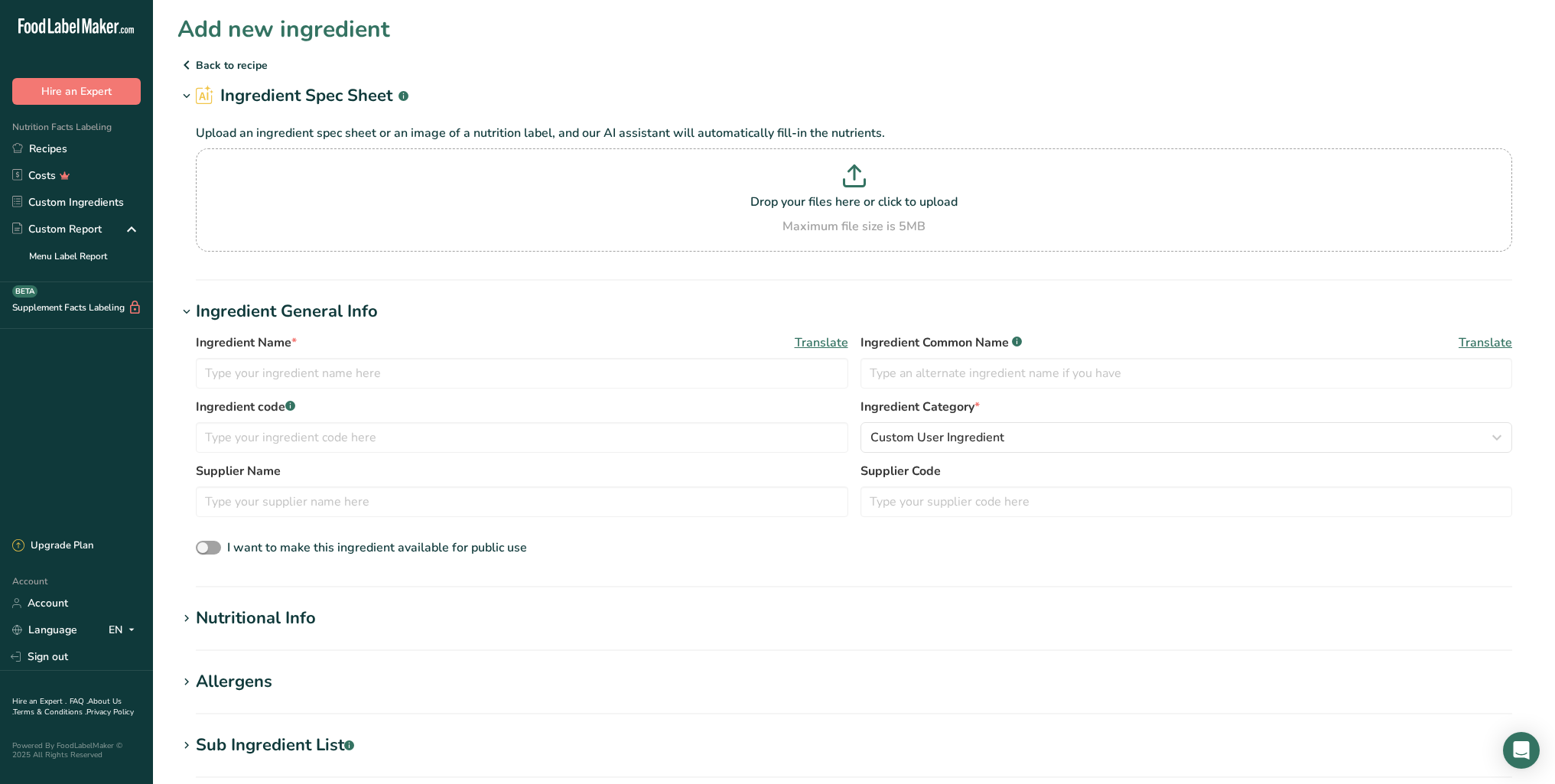 click at bounding box center [187, 65] 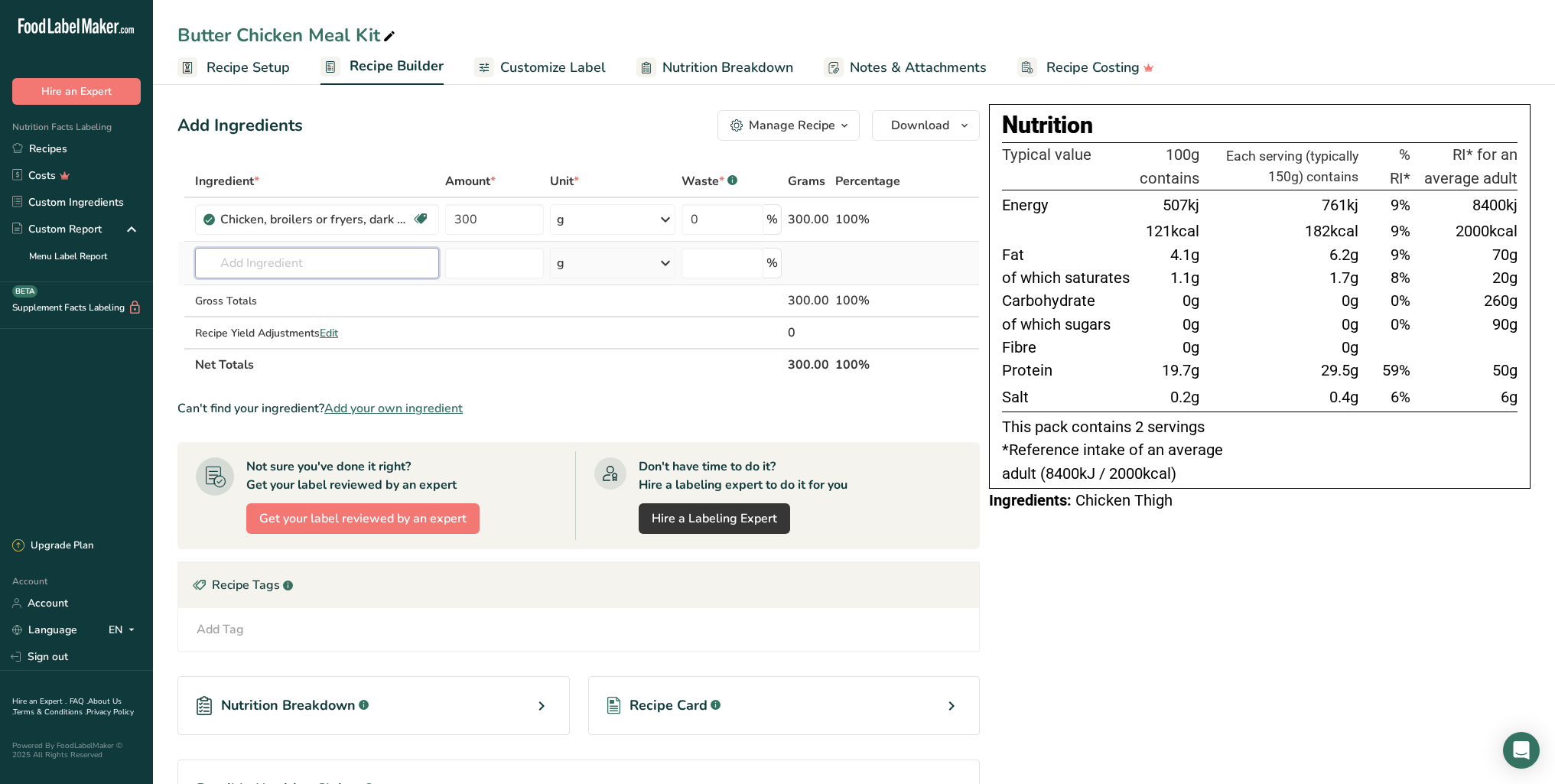 click at bounding box center [317, 263] 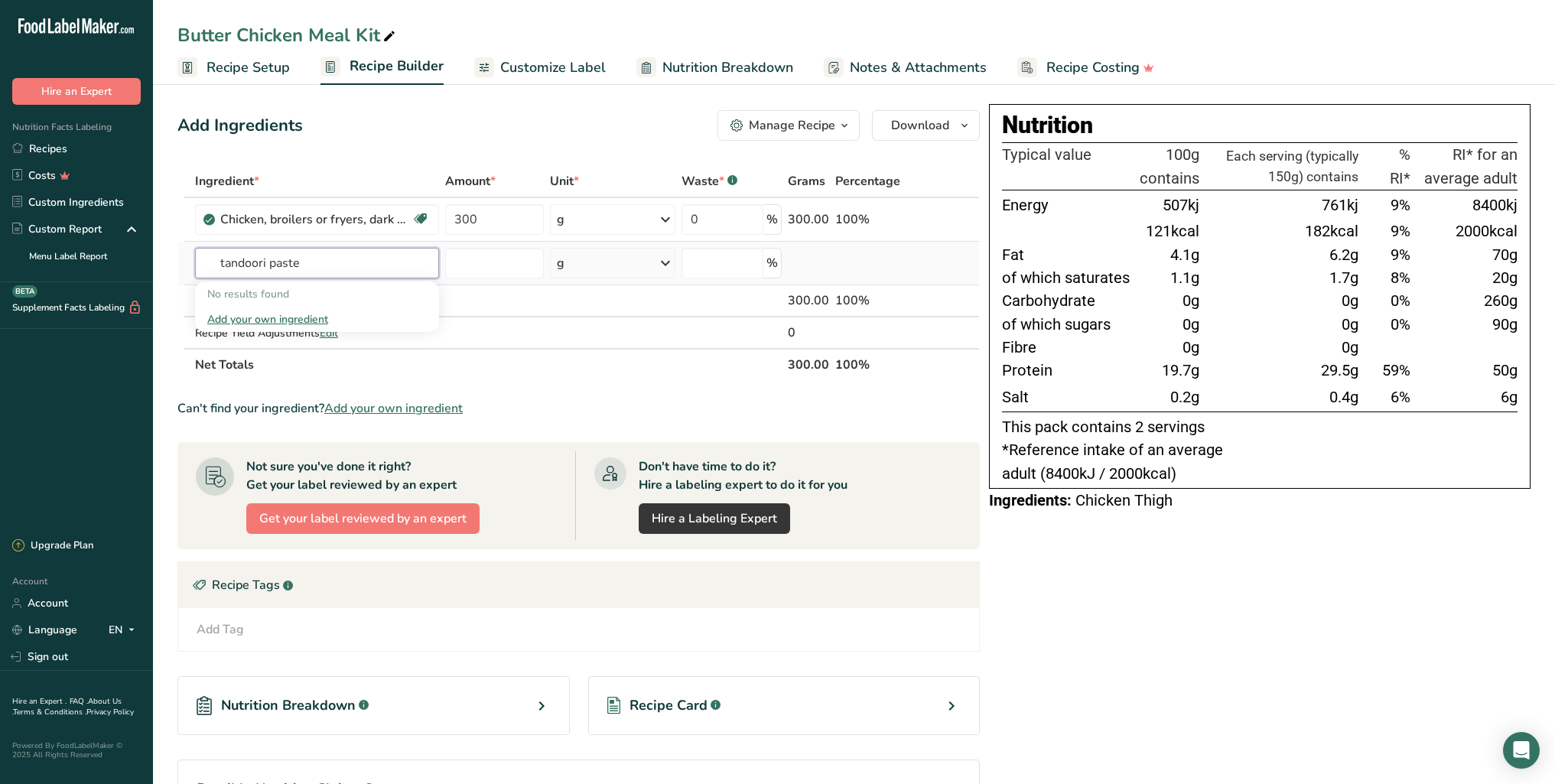 type on "tandoori paste" 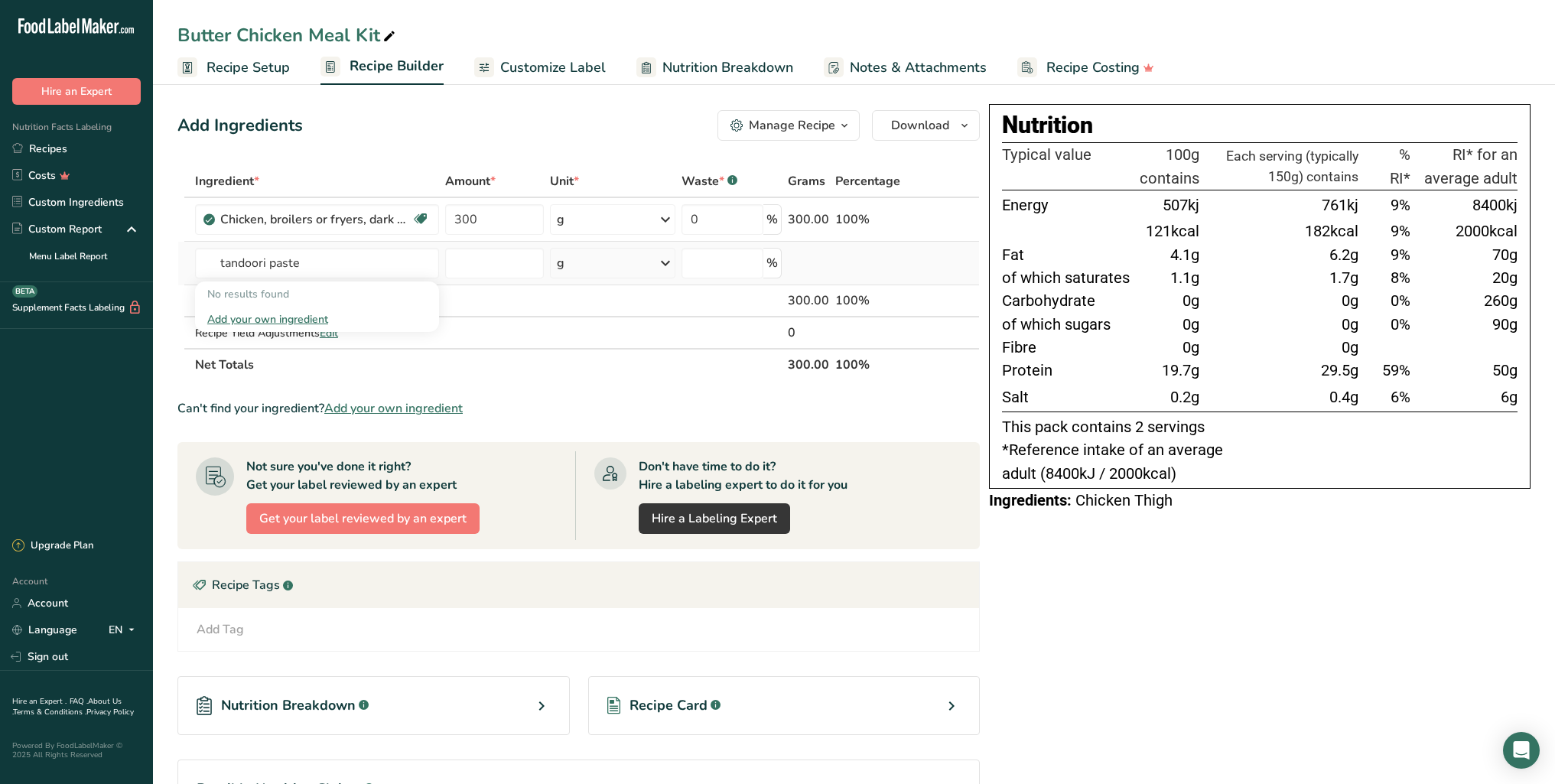 type 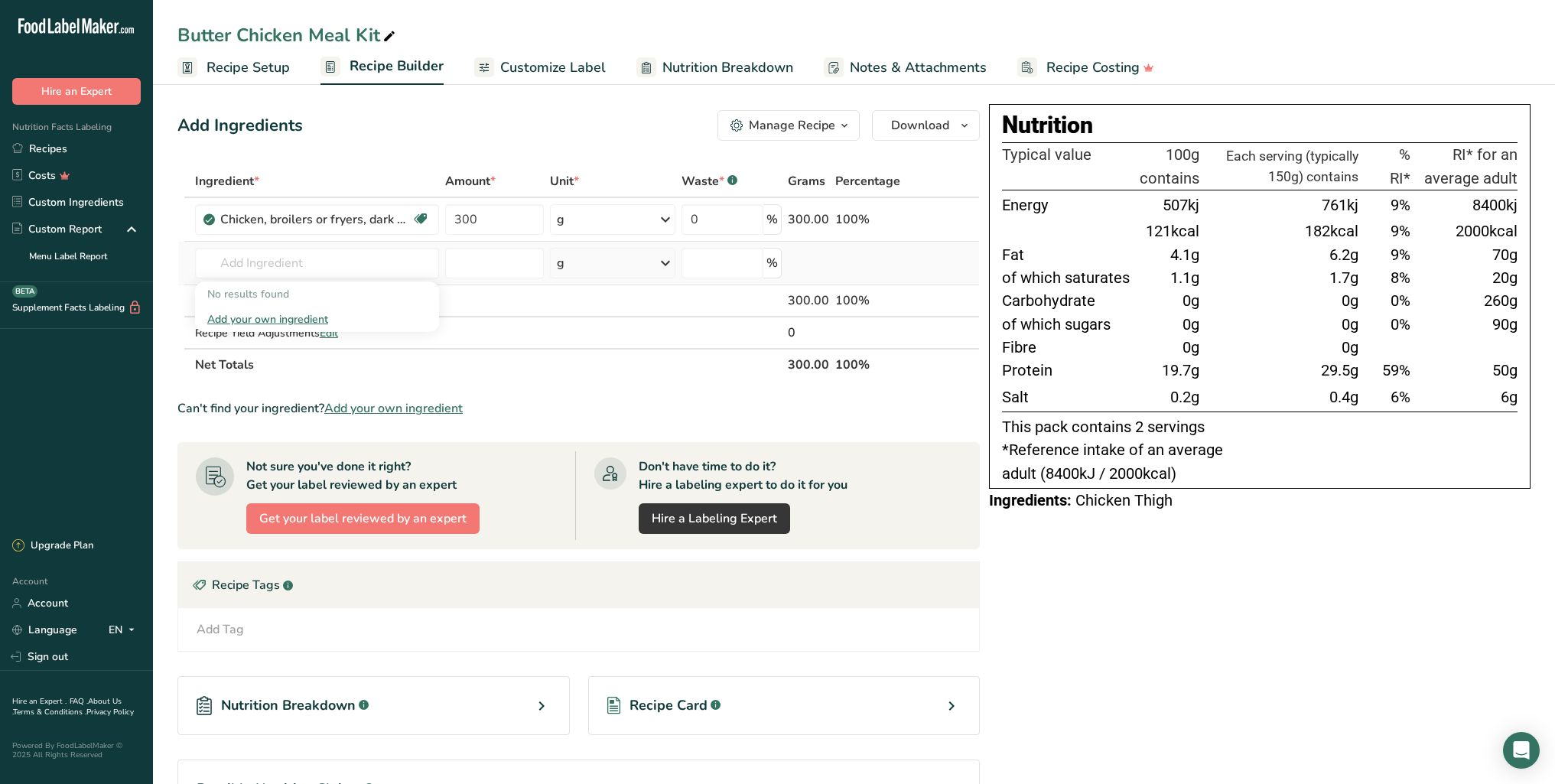 click on "Add your own ingredient" at bounding box center [317, 319] 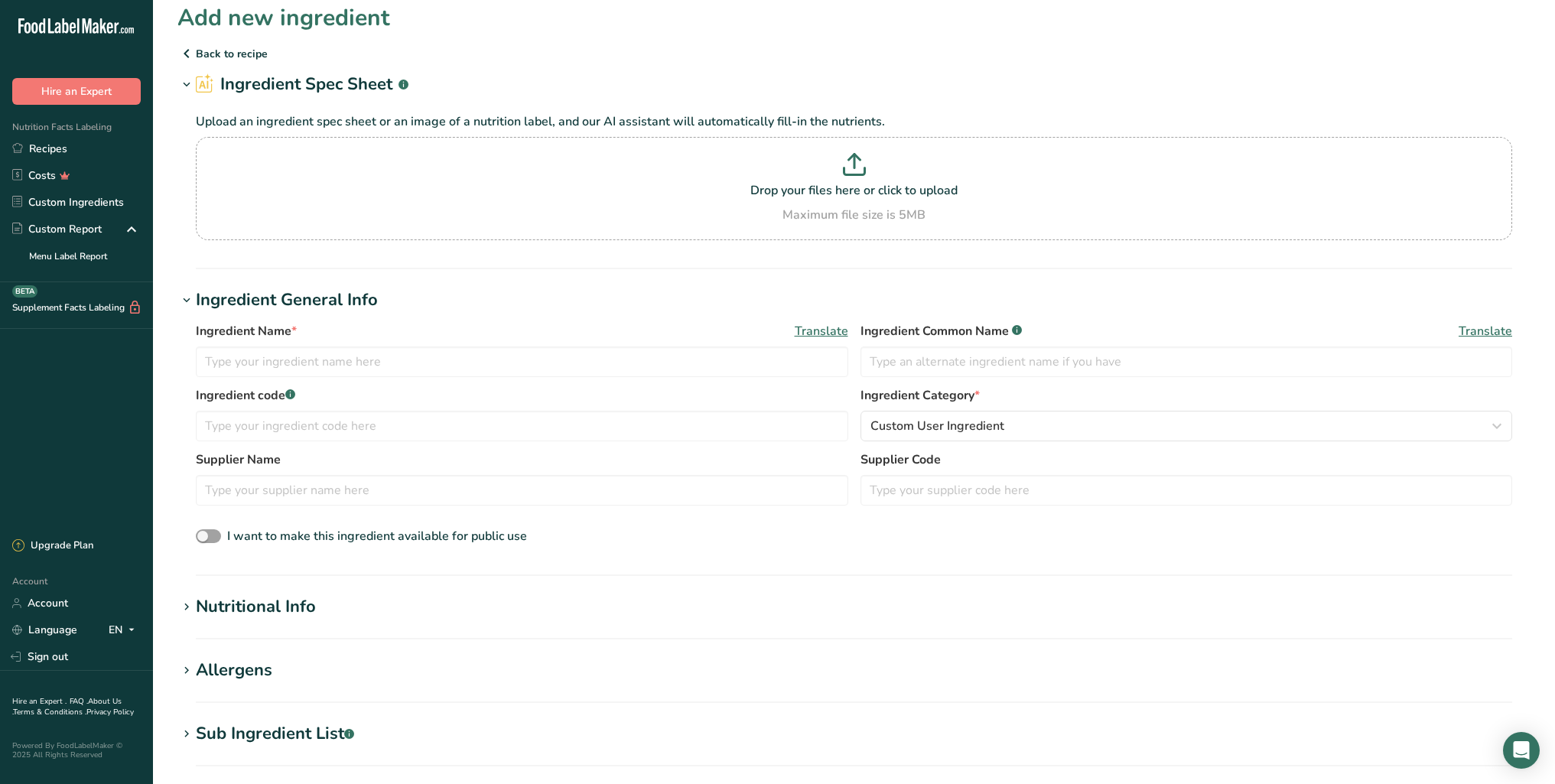 scroll, scrollTop: 0, scrollLeft: 0, axis: both 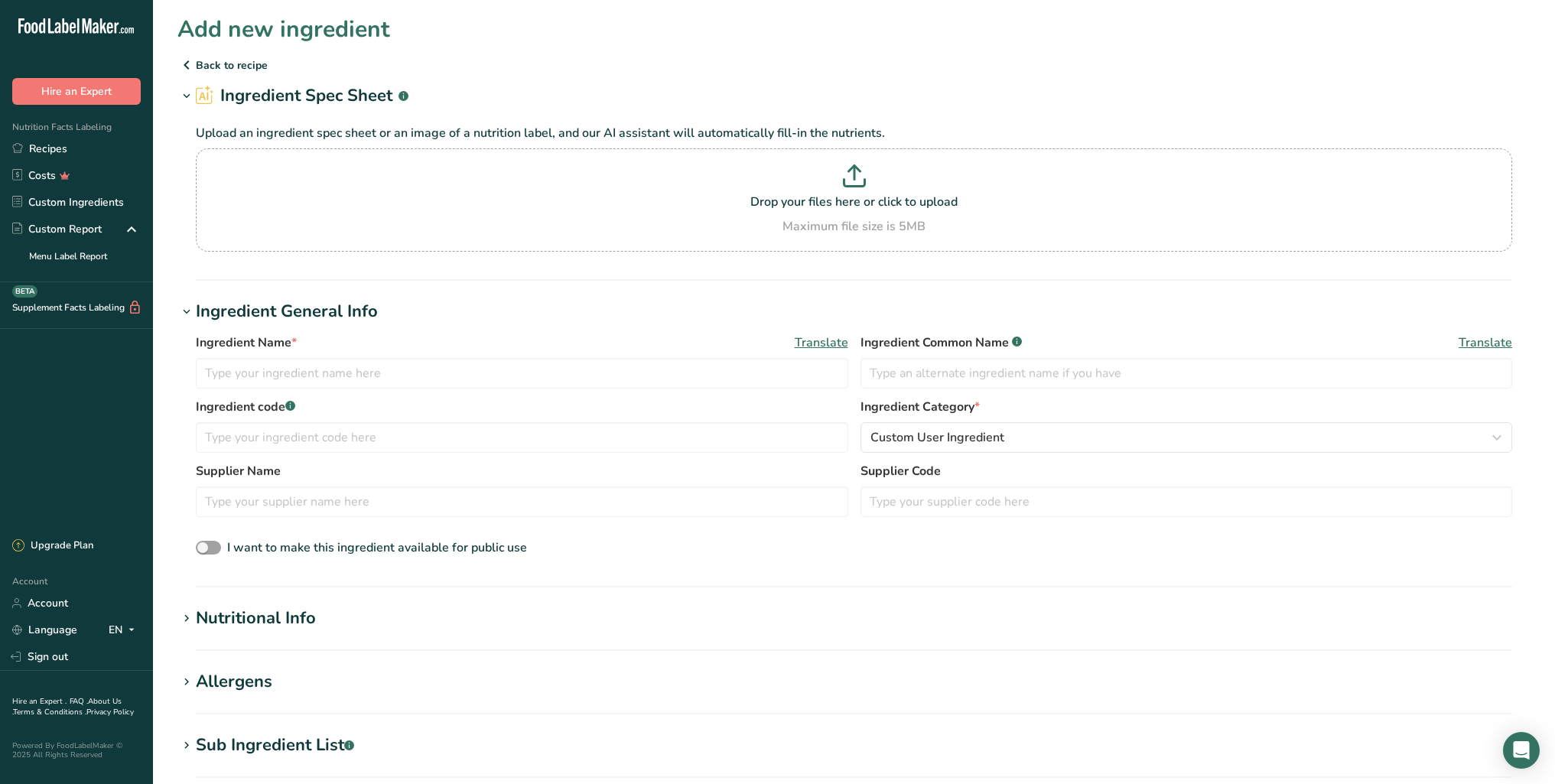click at bounding box center (187, 65) 